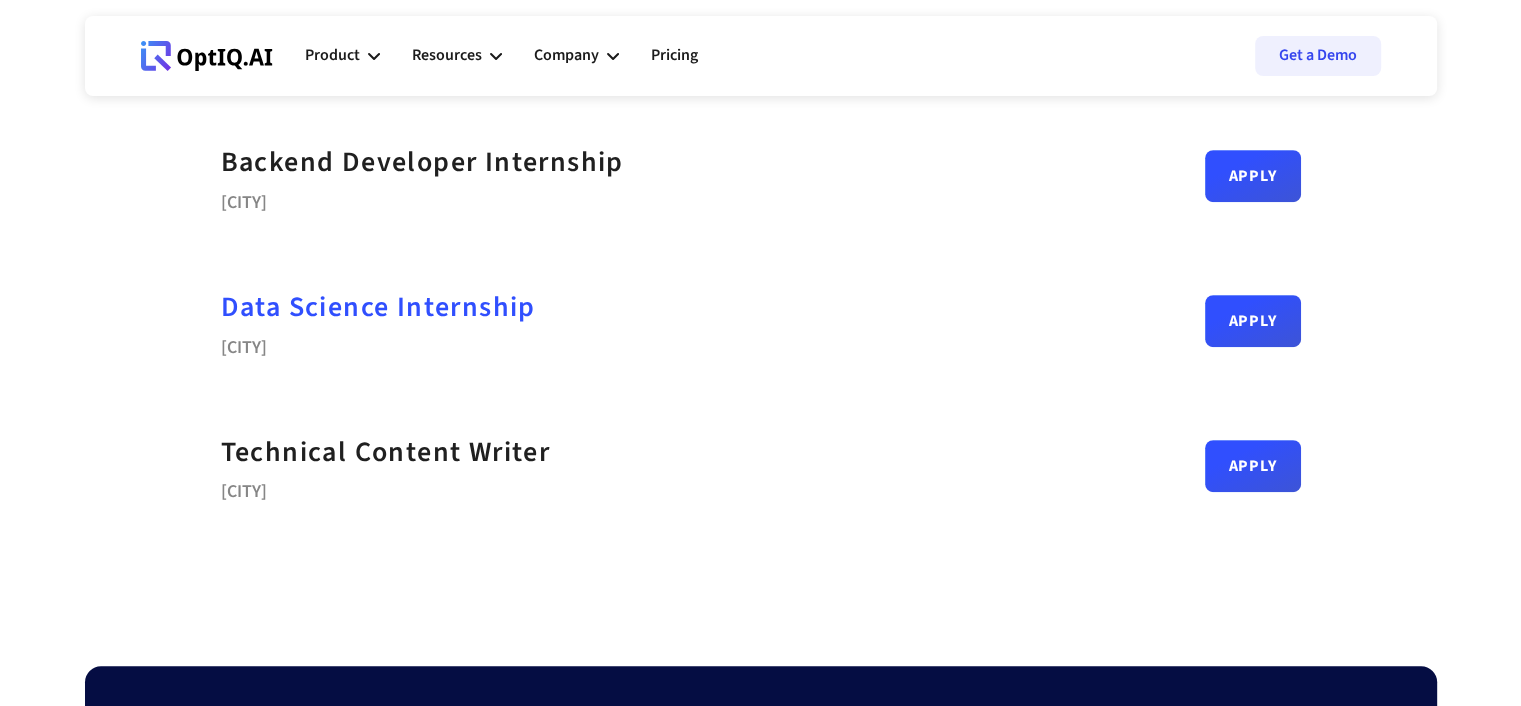 scroll, scrollTop: 900, scrollLeft: 0, axis: vertical 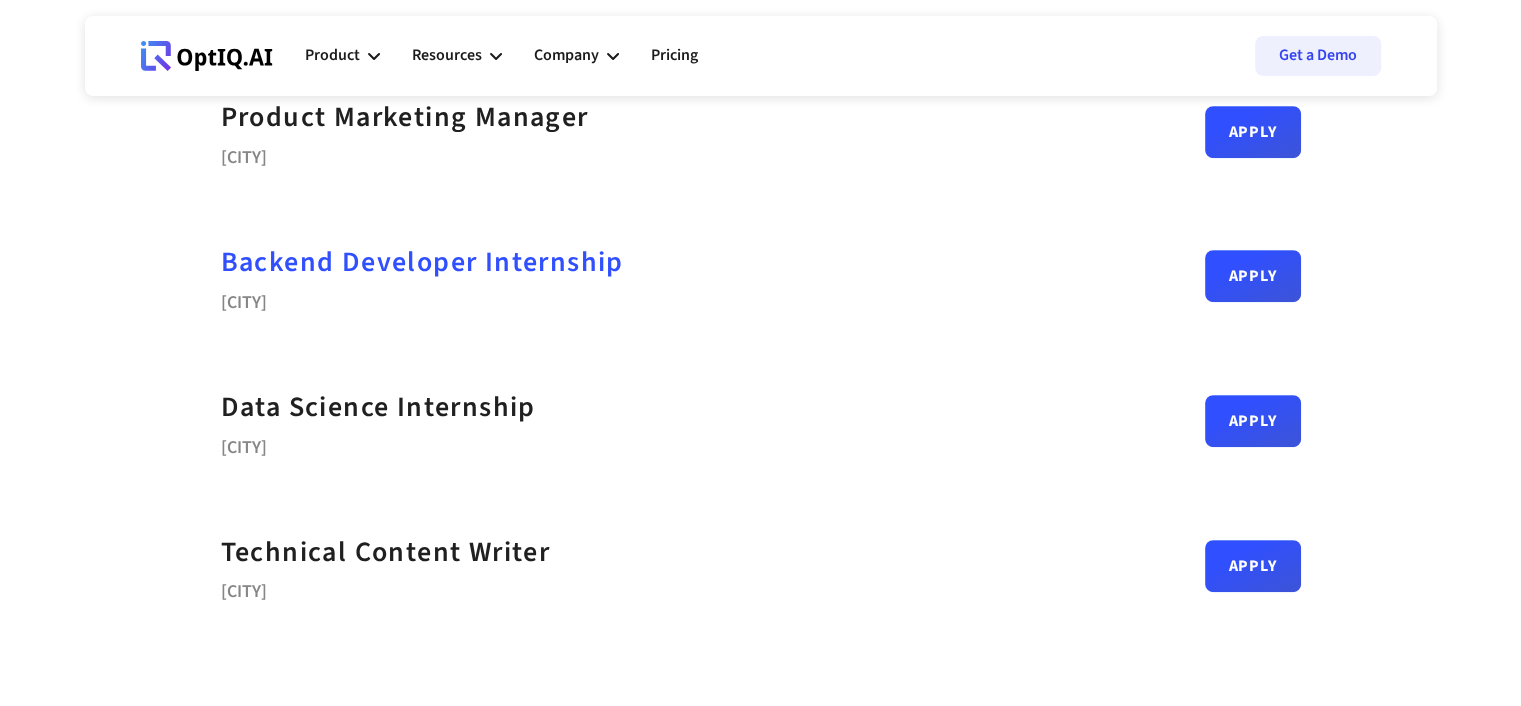 click on "Backend Developer Internship" at bounding box center (422, 262) 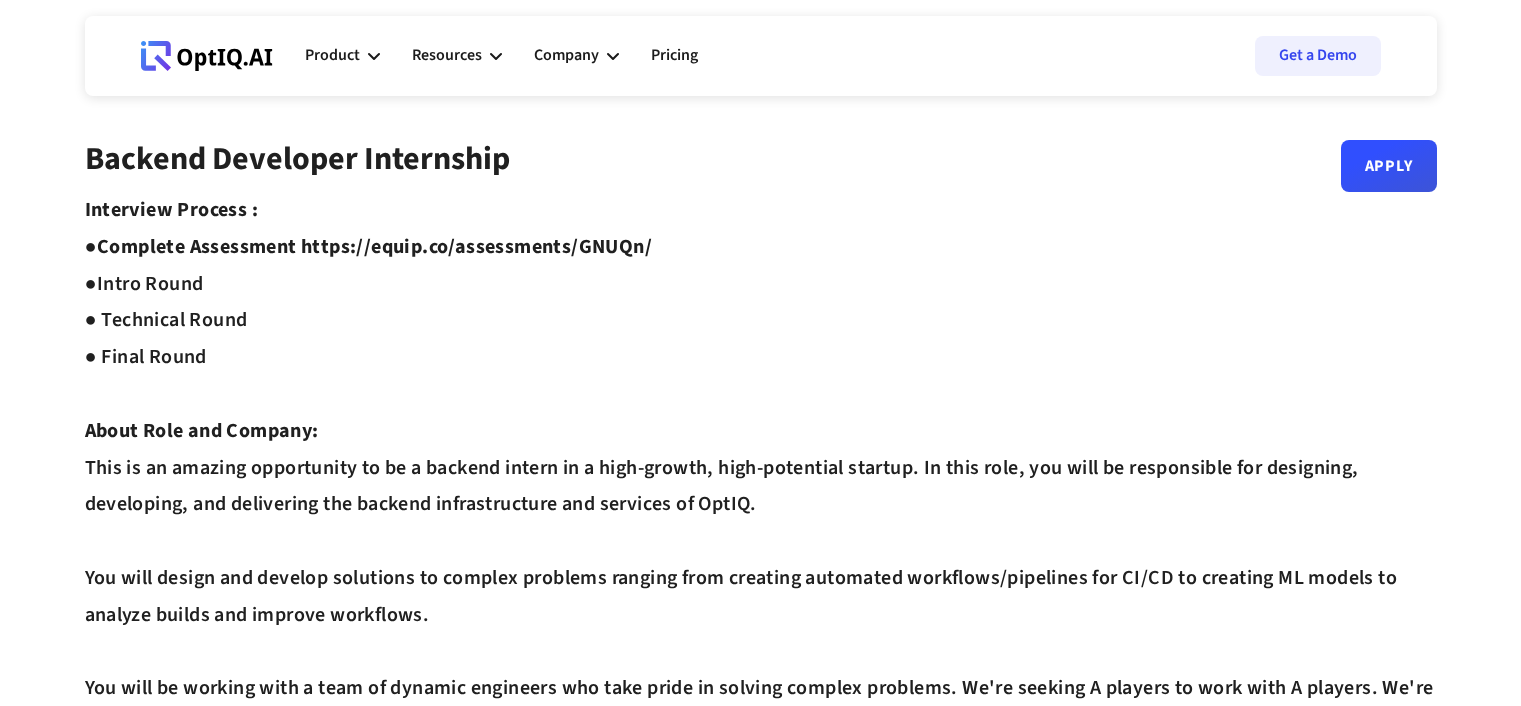 scroll, scrollTop: 0, scrollLeft: 0, axis: both 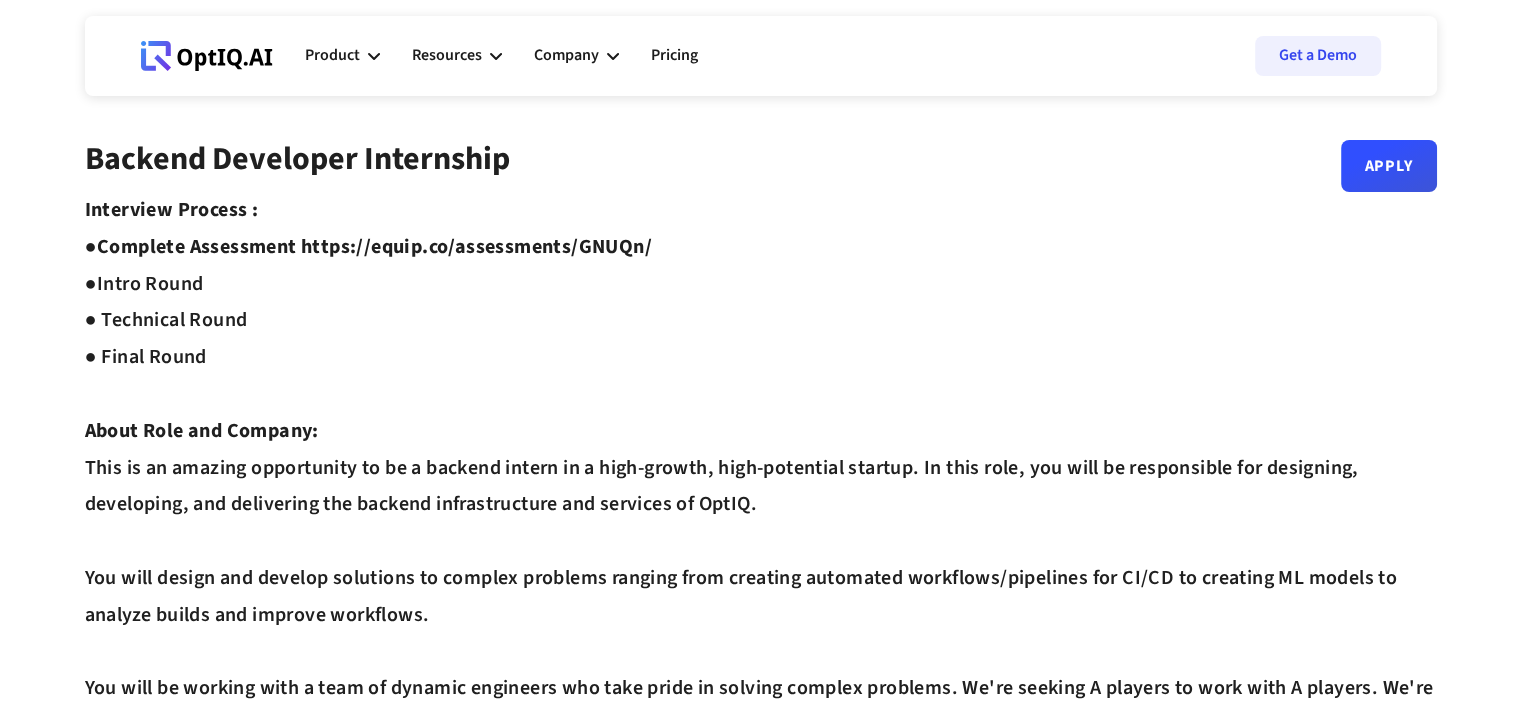 click on "Complete Assessment https://equip.co/assessments/GNUQn/  ●" at bounding box center (368, 265) 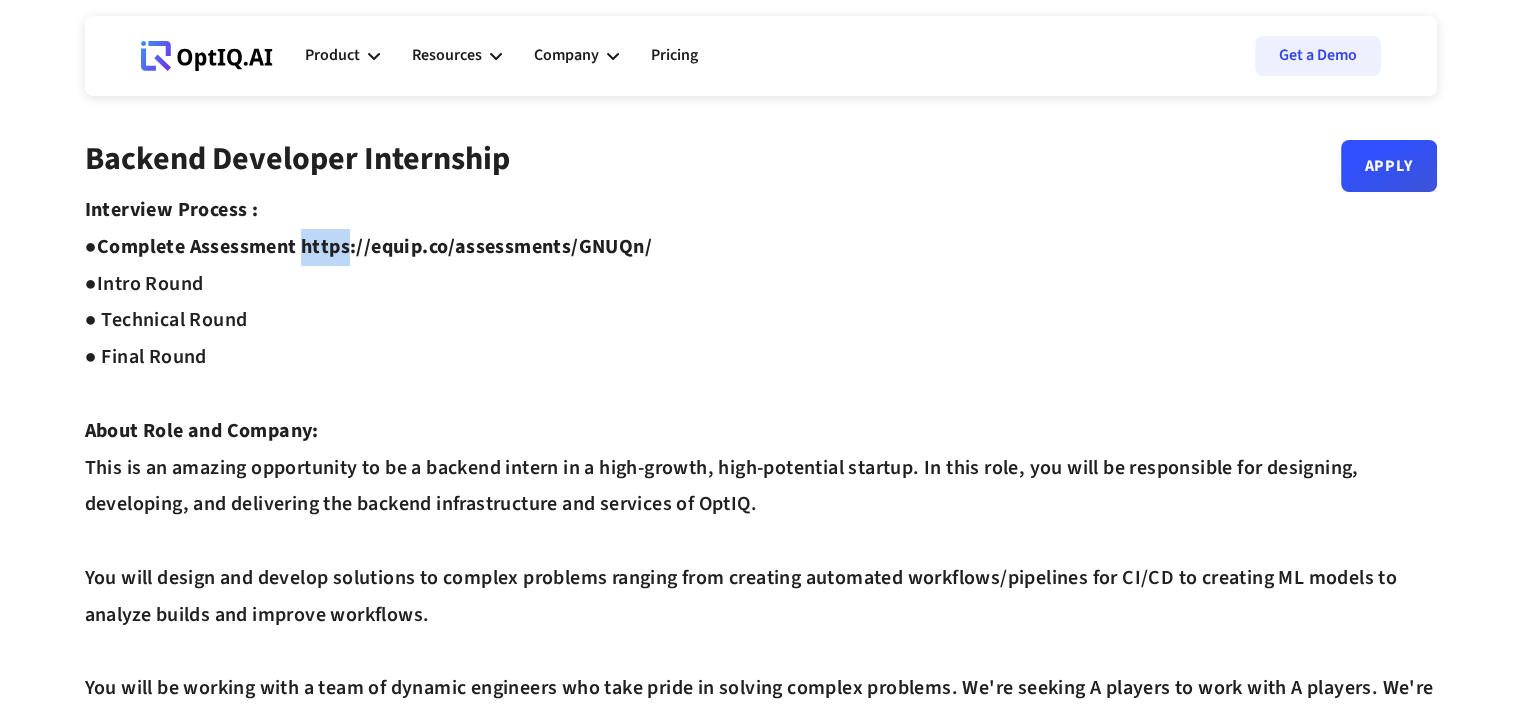 click on "Complete Assessment https://equip.co/assessments/GNUQn/  ●" at bounding box center [368, 265] 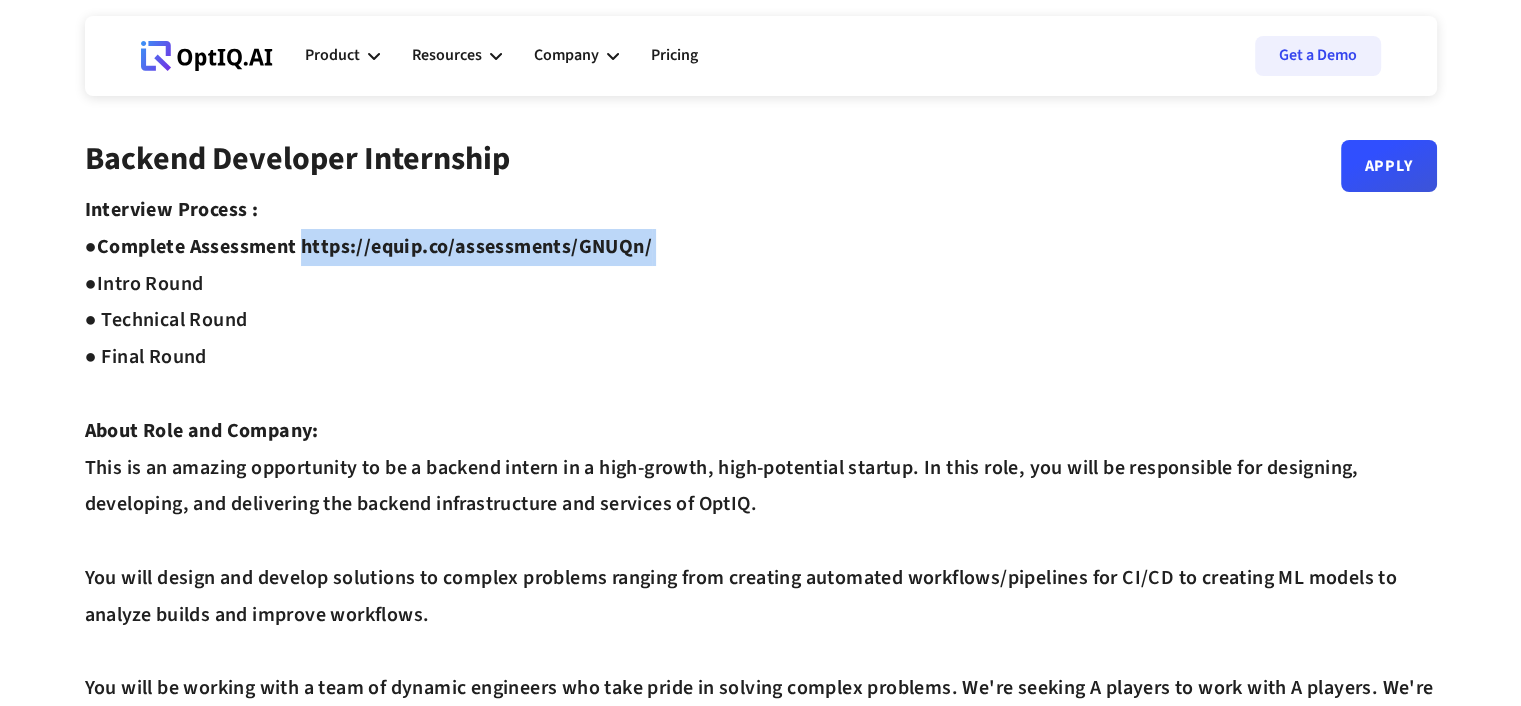 drag, startPoint x: 324, startPoint y: 234, endPoint x: 824, endPoint y: 243, distance: 500.081 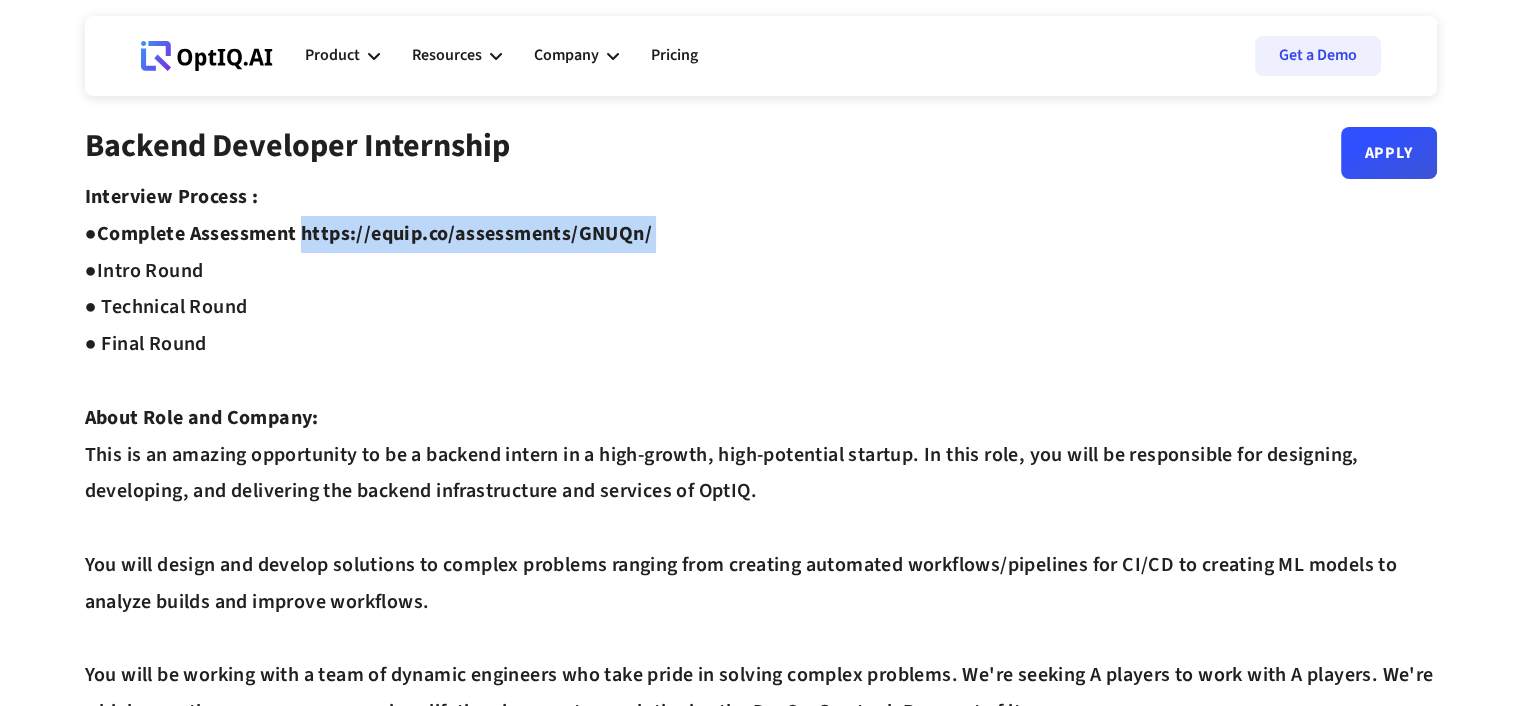 scroll, scrollTop: 0, scrollLeft: 0, axis: both 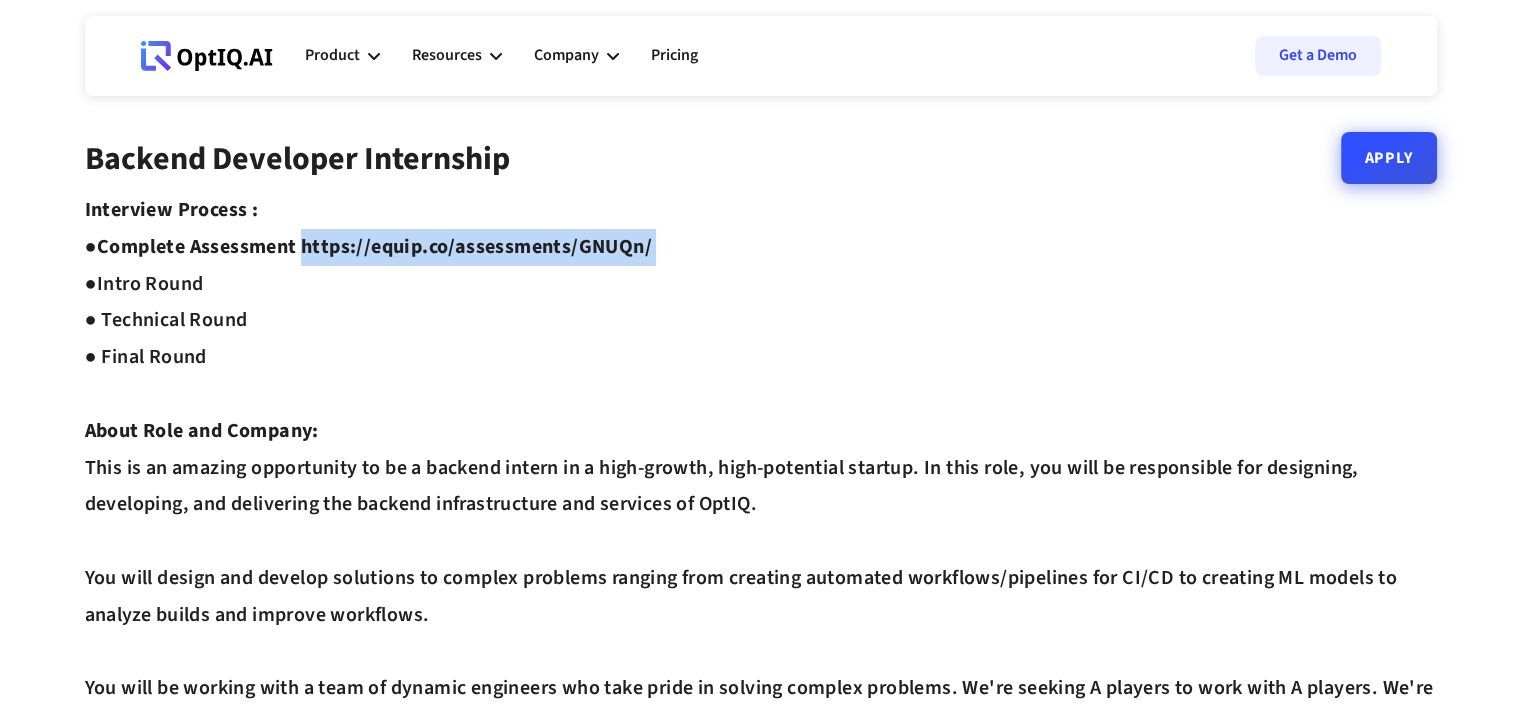 click on "Apply" at bounding box center (1389, 158) 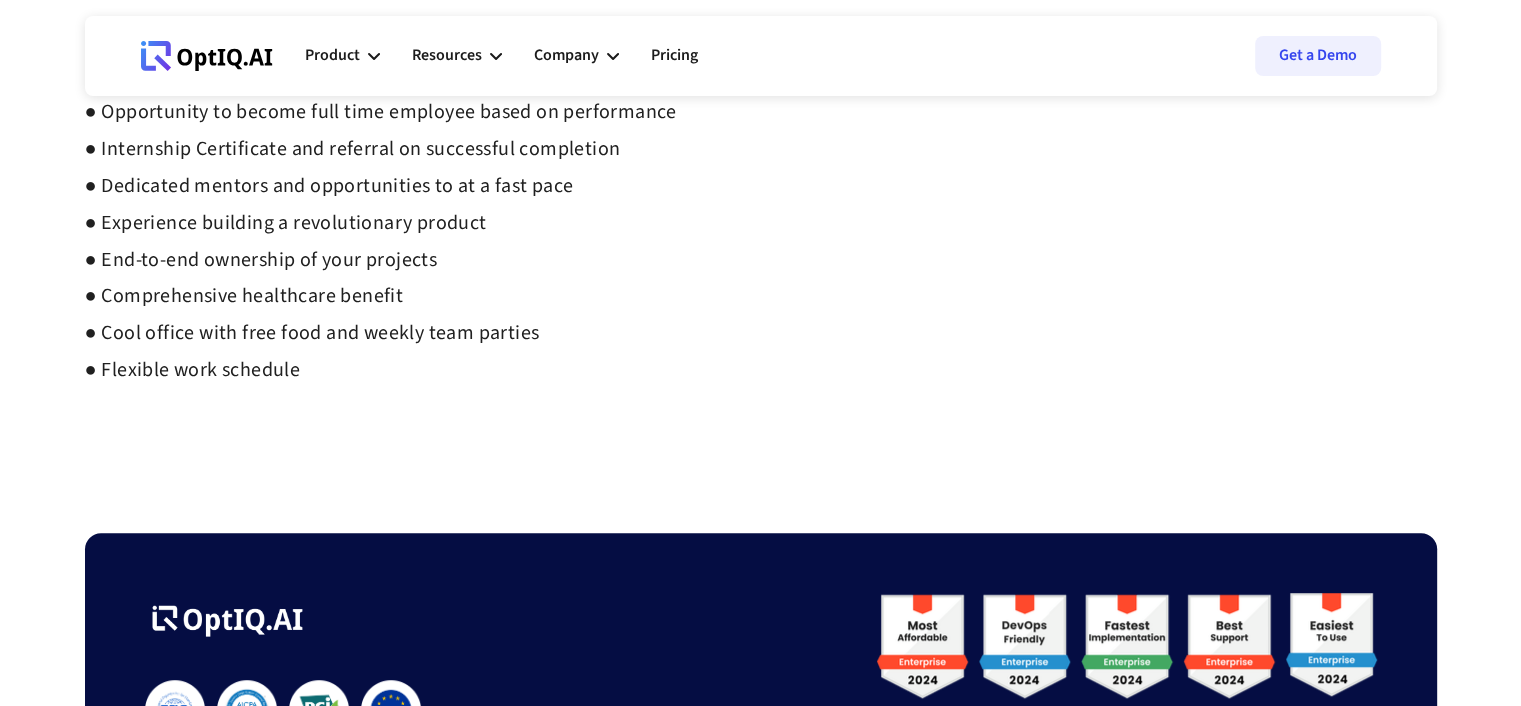 scroll, scrollTop: 1100, scrollLeft: 0, axis: vertical 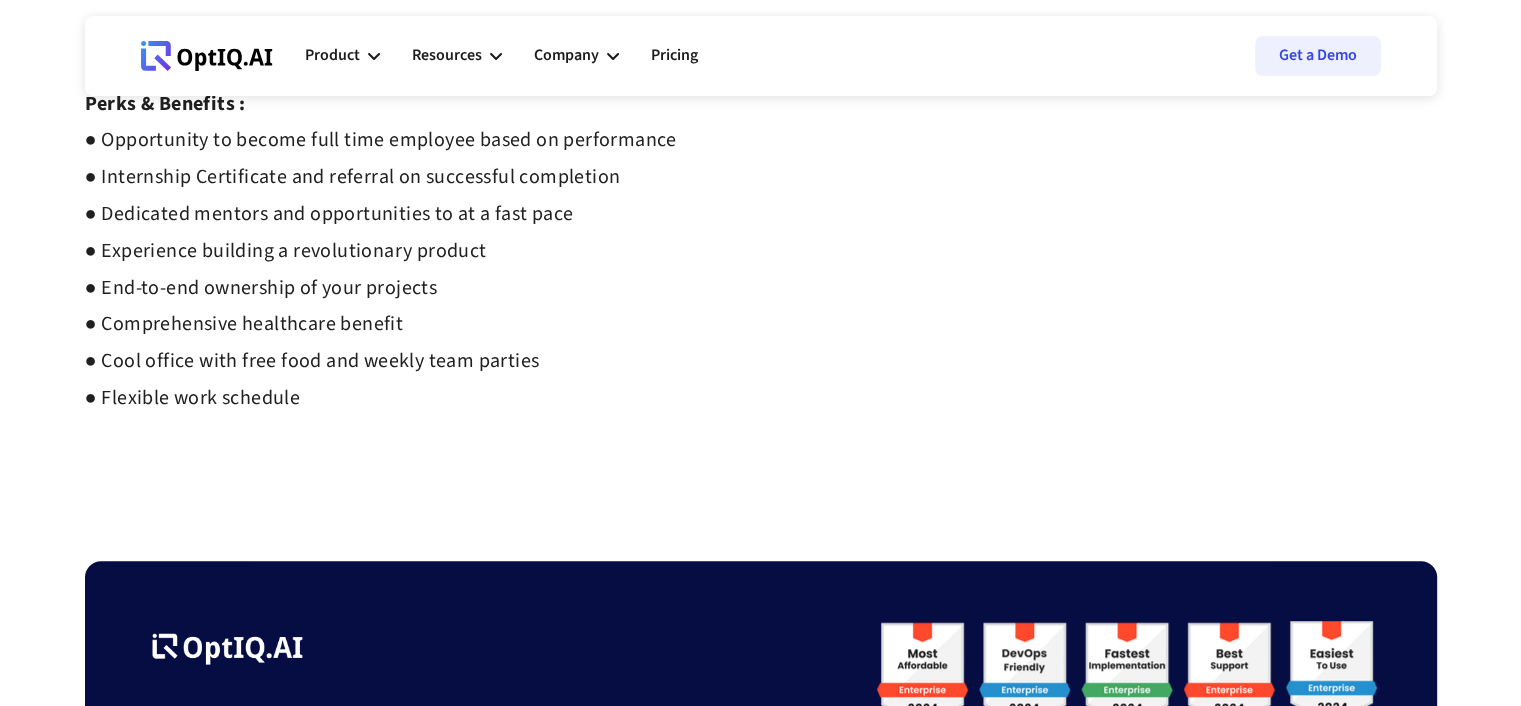 click on "● Opportunity to become full time employee based on performance  ● Internship Certificate and referral on successful completion  ● Dedicated mentors and opportunities to at a fast pace  ● Experience building a revolutionary product  ● End-to-end ownership of your projects  ● Comprehensive healthcare benefit  ● Cool office with free food and weekly team parties  ● Flexible work schedule ‍" at bounding box center (381, 269) 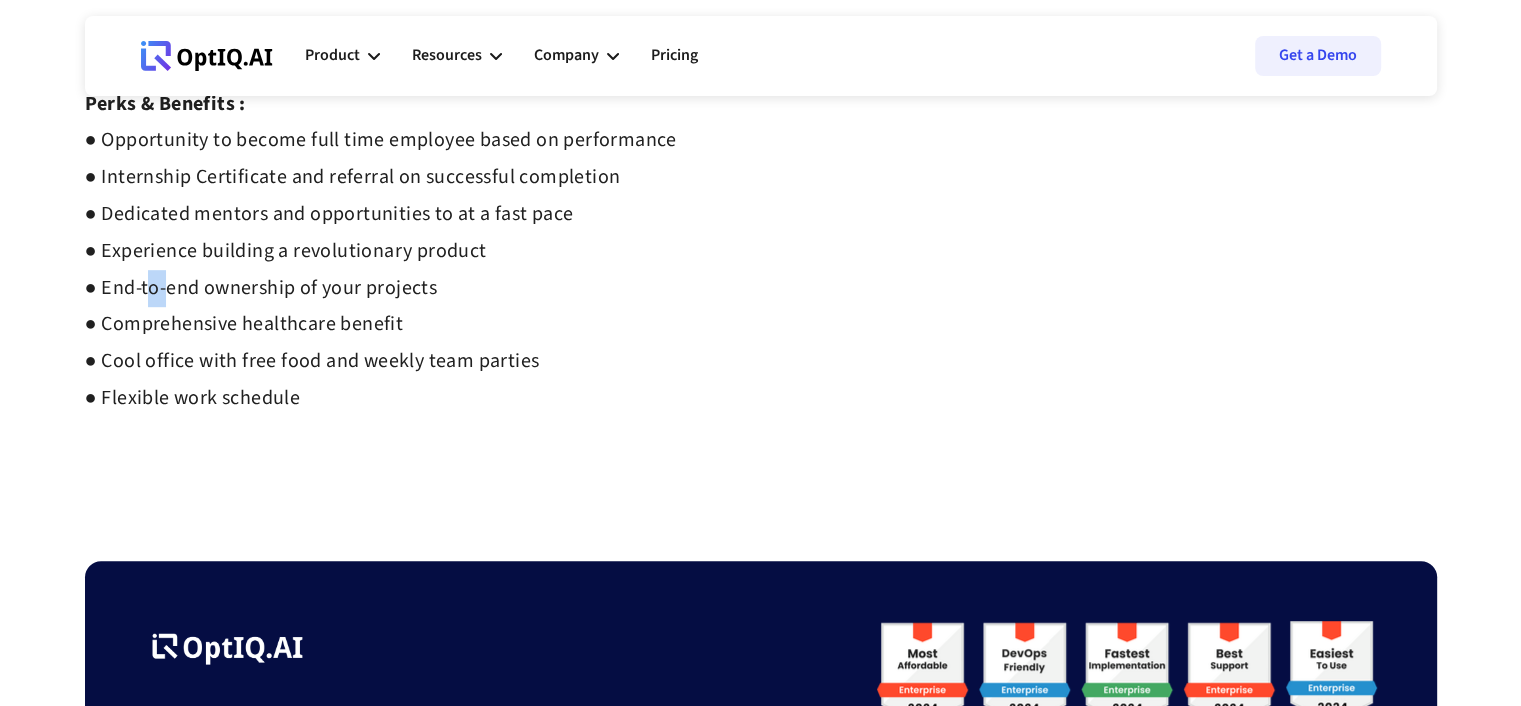 click on "● Opportunity to become full time employee based on performance  ● Internship Certificate and referral on successful completion  ● Dedicated mentors and opportunities to at a fast pace  ● Experience building a revolutionary product  ● End-to-end ownership of your projects  ● Comprehensive healthcare benefit  ● Cool office with free food and weekly team parties  ● Flexible work schedule ‍" at bounding box center (381, 269) 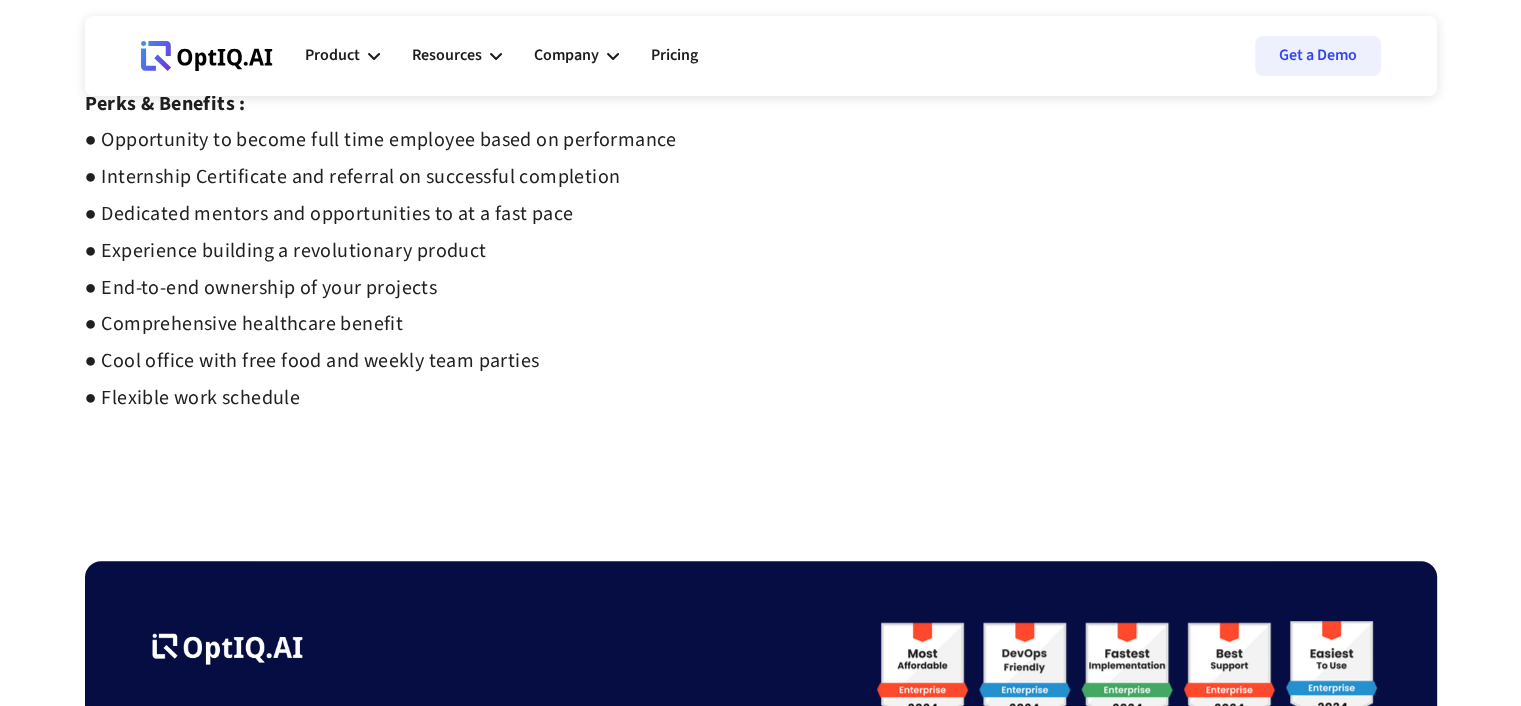 click on "● Opportunity to become full time employee based on performance  ● Internship Certificate and referral on successful completion  ● Dedicated mentors and opportunities to at a fast pace  ● Experience building a revolutionary product  ● End-to-end ownership of your projects  ● Comprehensive healthcare benefit  ● Cool office with free food and weekly team parties  ● Flexible work schedule ‍" at bounding box center [381, 269] 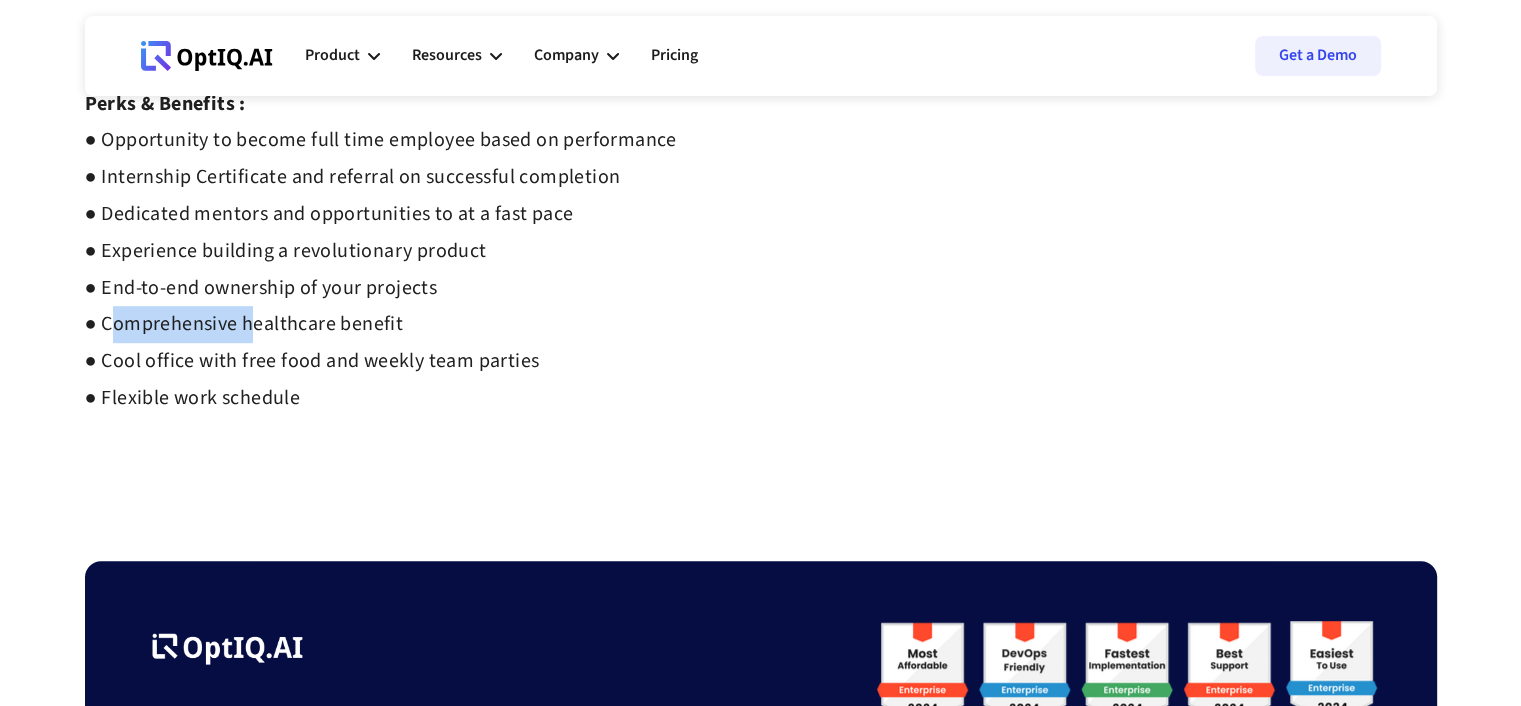 click on "● Opportunity to become full time employee based on performance  ● Internship Certificate and referral on successful completion  ● Dedicated mentors and opportunities to at a fast pace  ● Experience building a revolutionary product  ● End-to-end ownership of your projects  ● Comprehensive healthcare benefit  ● Cool office with free food and weekly team parties  ● Flexible work schedule ‍" at bounding box center (381, 269) 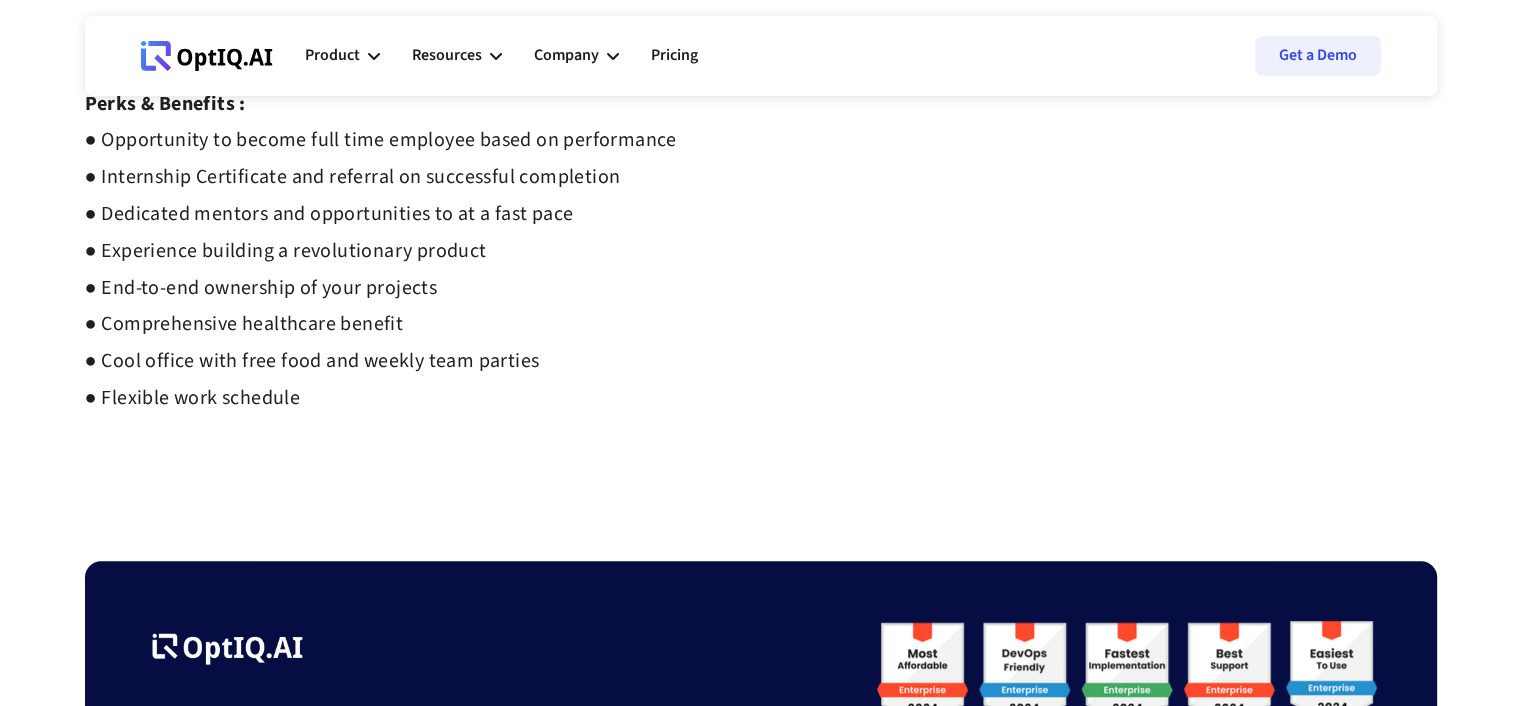 click on "● Opportunity to become full time employee based on performance  ● Internship Certificate and referral on successful completion  ● Dedicated mentors and opportunities to at a fast pace  ● Experience building a revolutionary product  ● End-to-end ownership of your projects  ● Comprehensive healthcare benefit  ● Cool office with free food and weekly team parties  ● Flexible work schedule ‍" at bounding box center (381, 269) 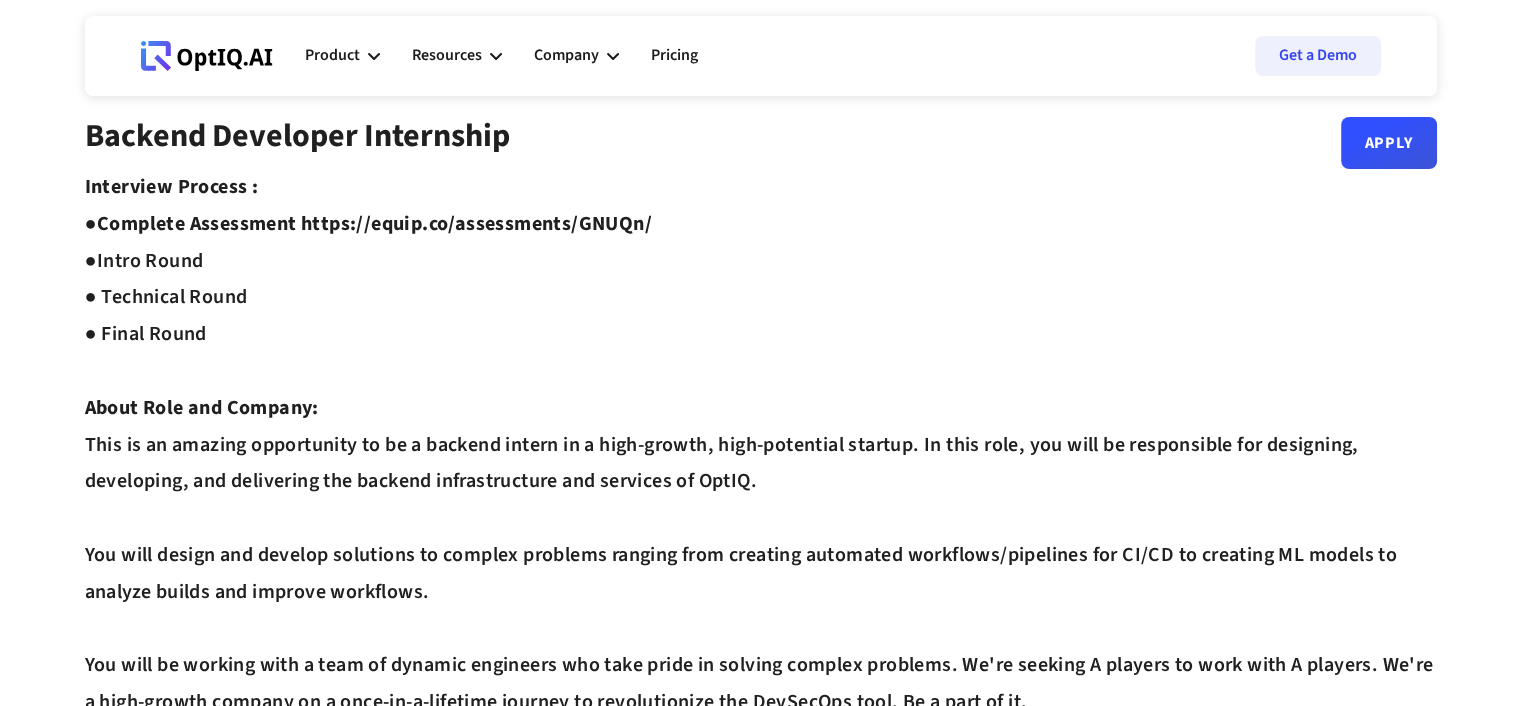 scroll, scrollTop: 0, scrollLeft: 0, axis: both 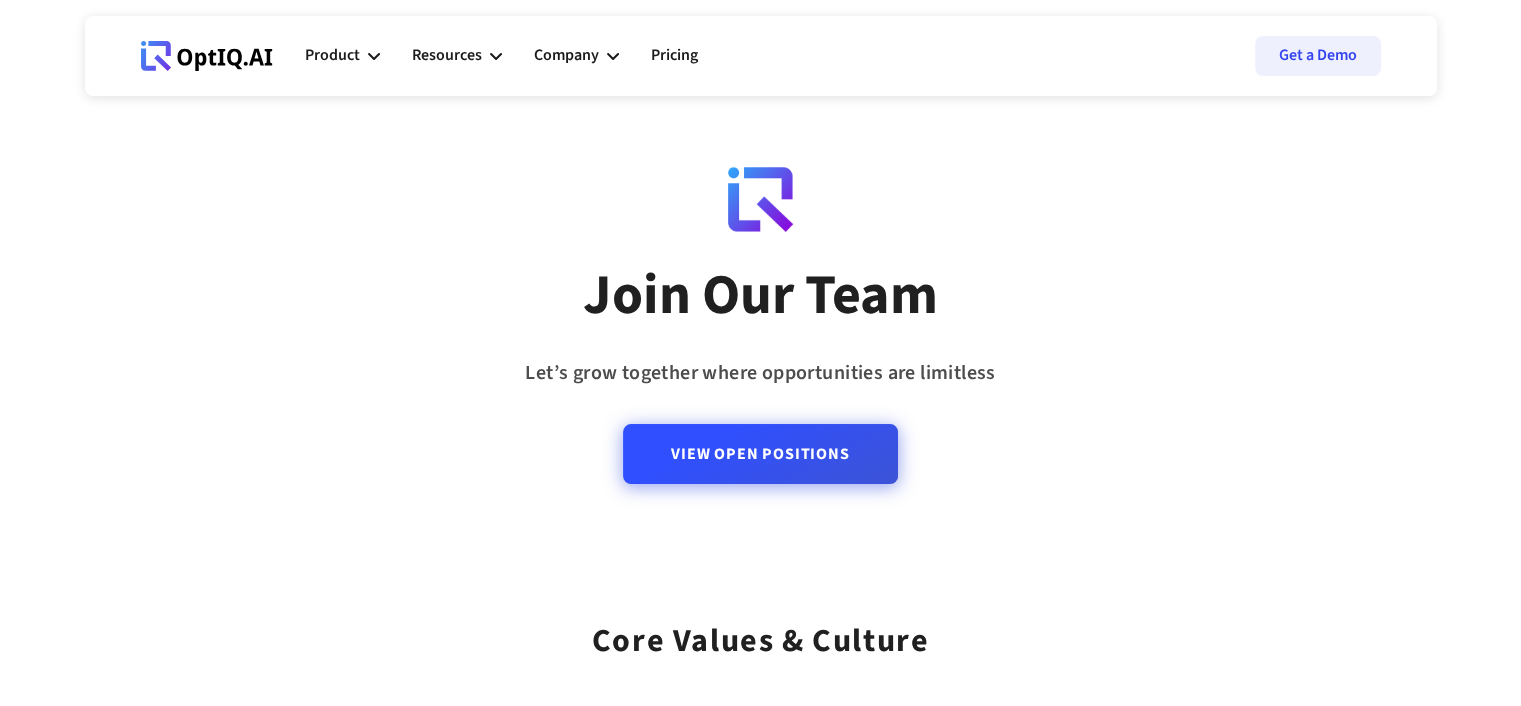 click on "View Open Positions" at bounding box center (760, 454) 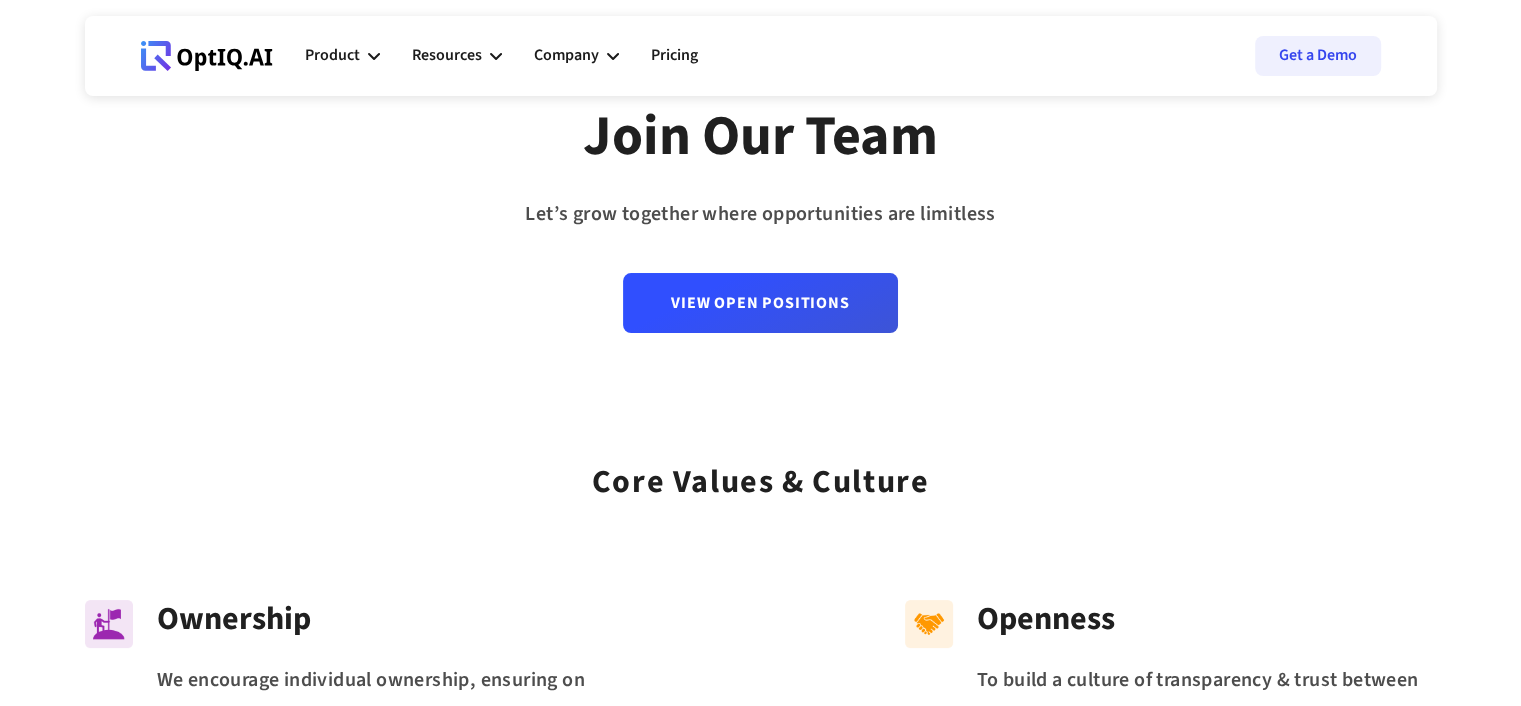 scroll, scrollTop: 0, scrollLeft: 0, axis: both 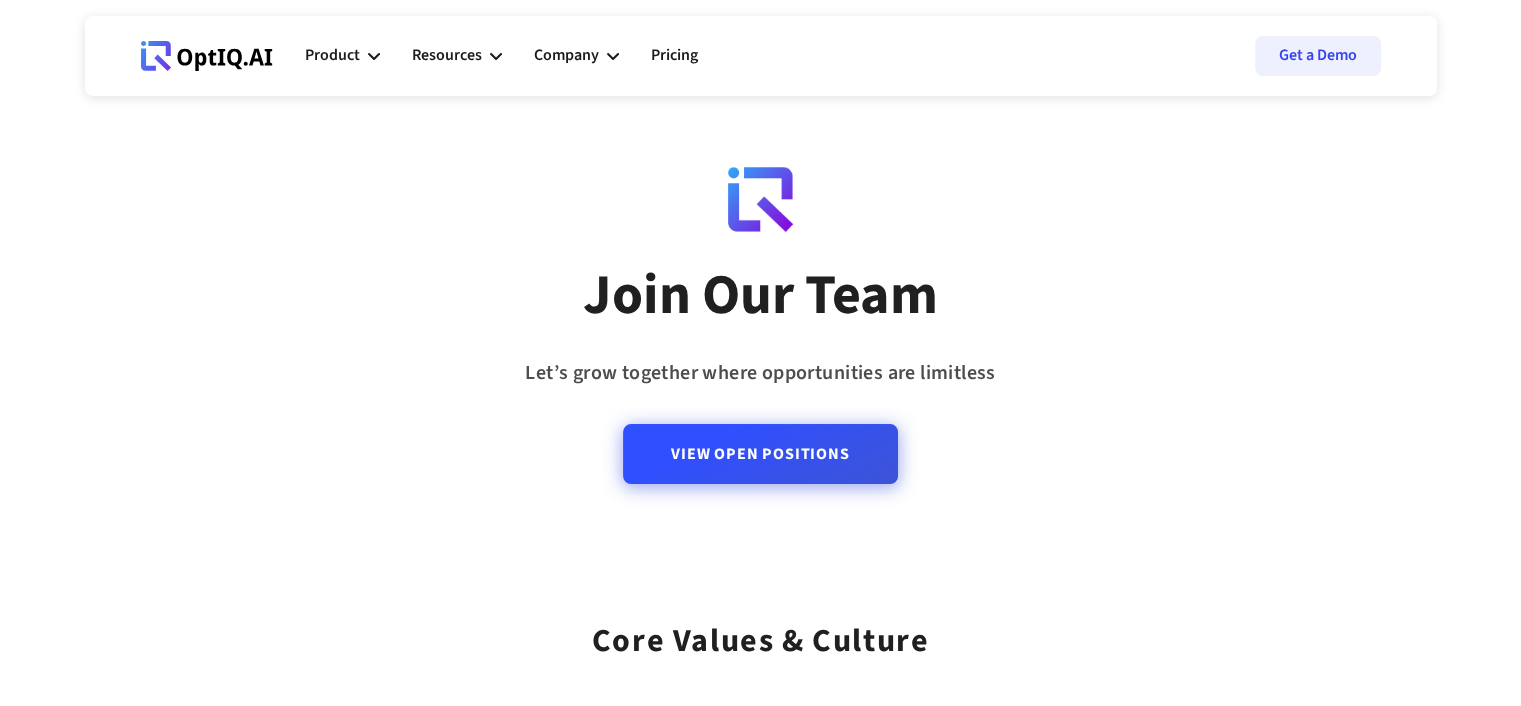 click on "View Open Positions" at bounding box center (760, 454) 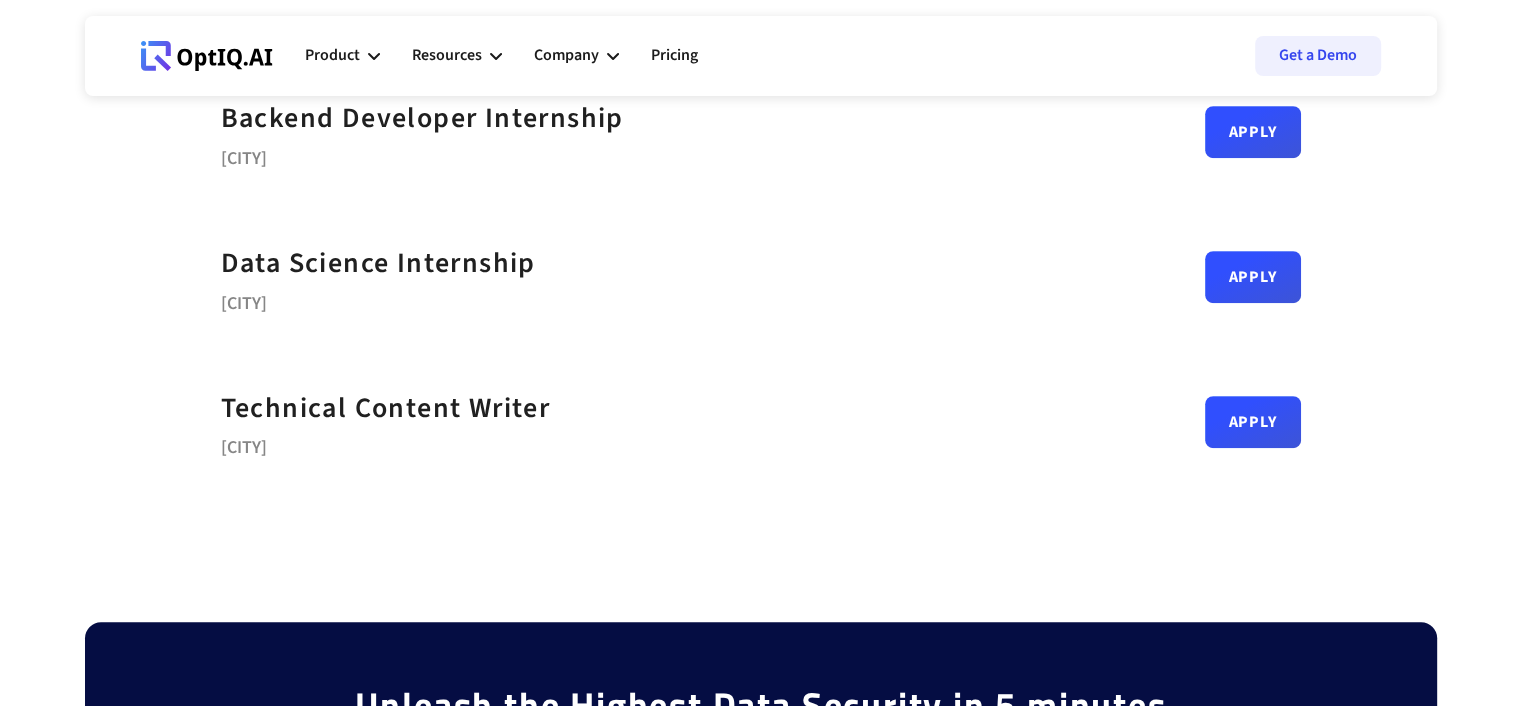 scroll, scrollTop: 900, scrollLeft: 0, axis: vertical 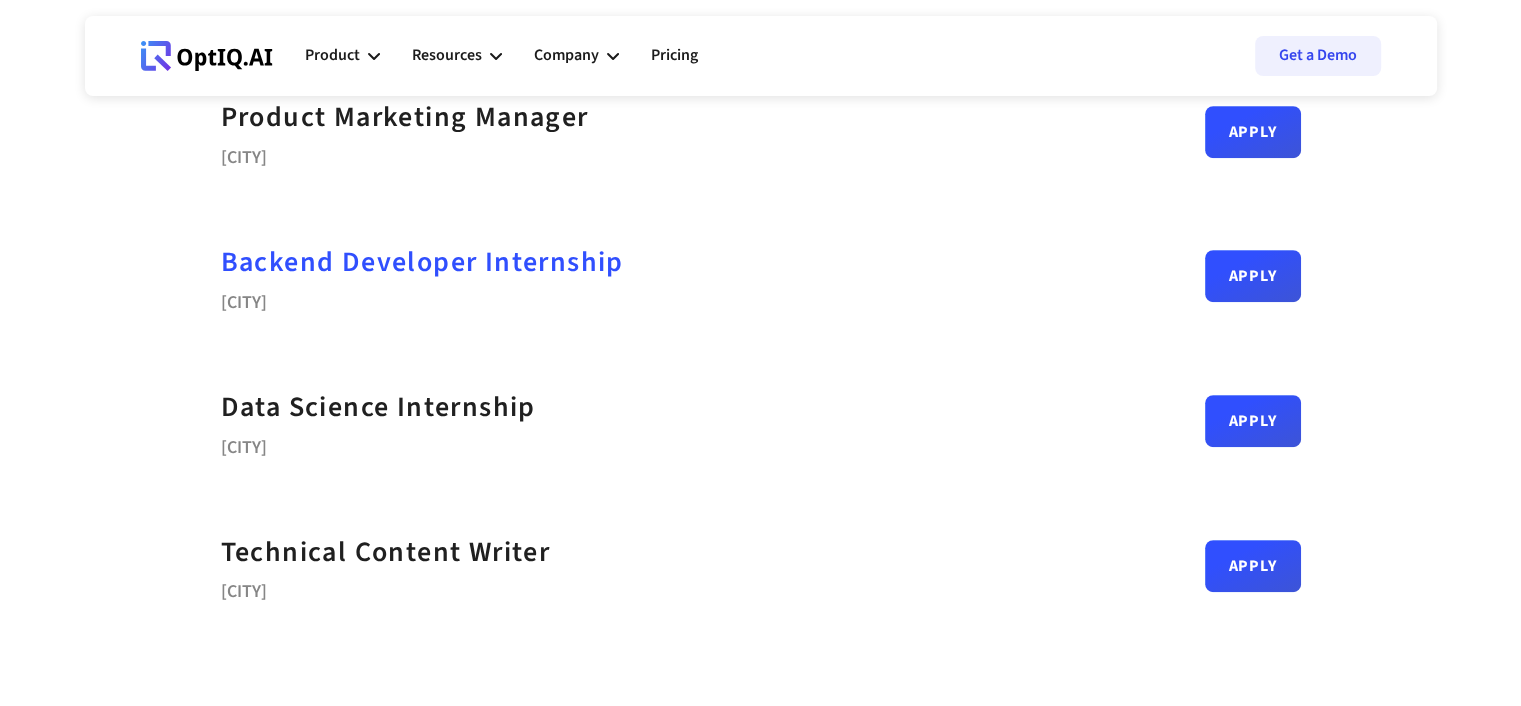 click on "Backend Developer Internship" at bounding box center [422, 262] 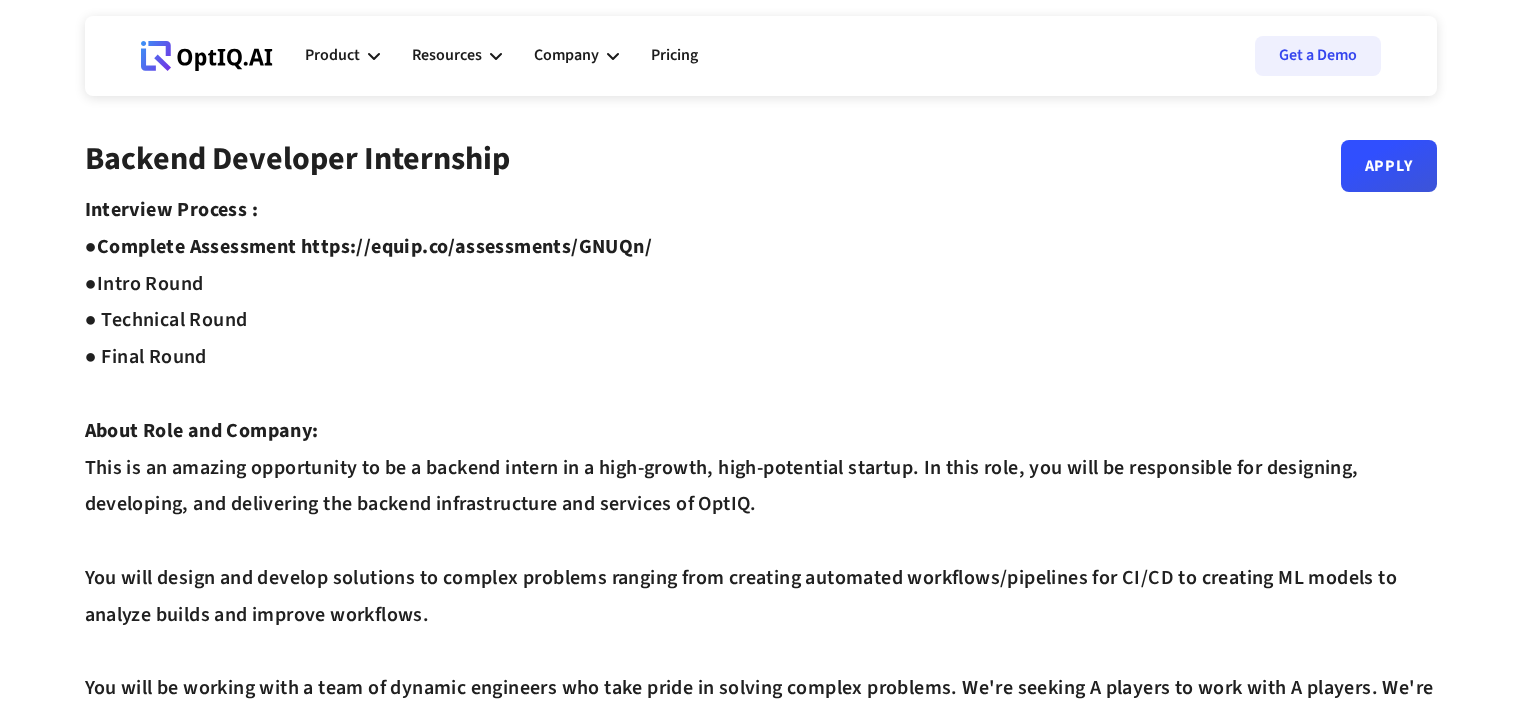 scroll, scrollTop: 0, scrollLeft: 0, axis: both 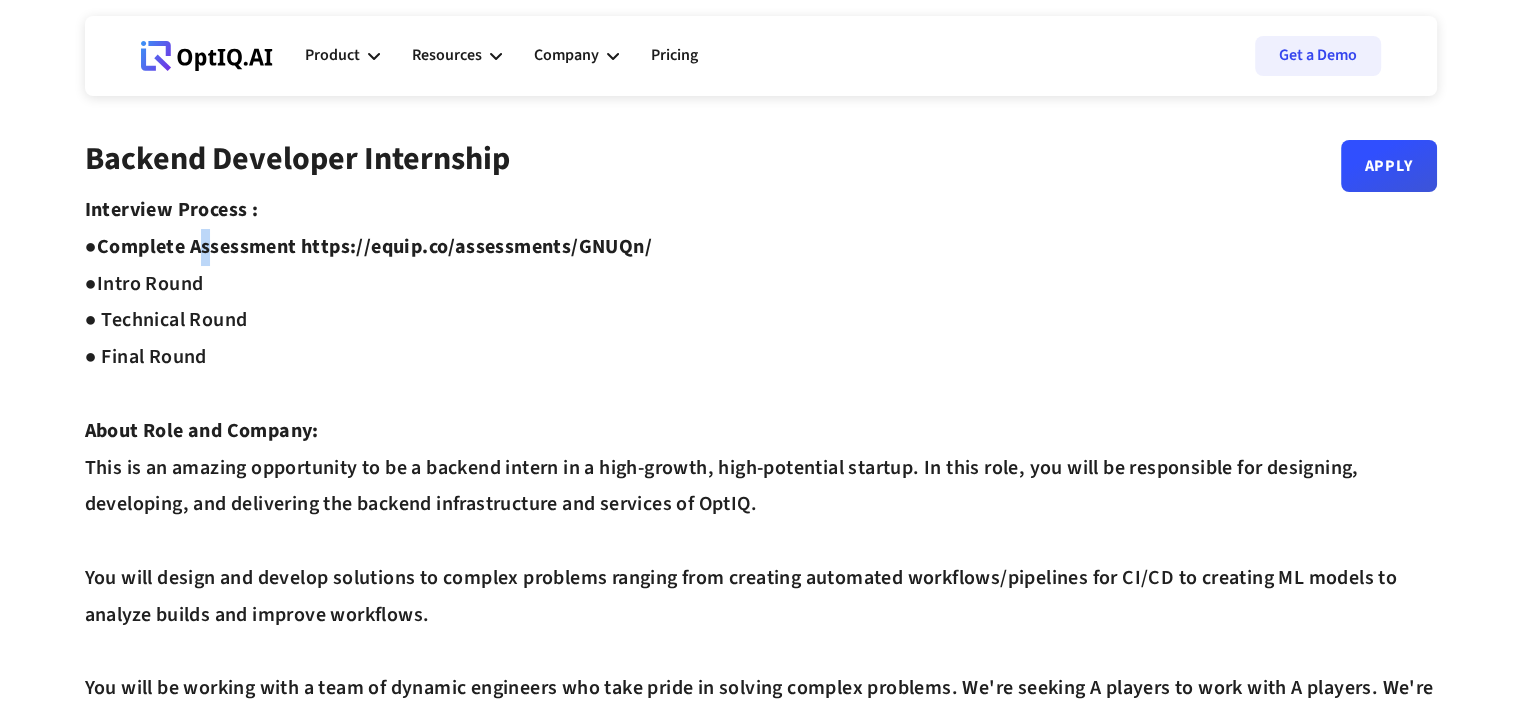 drag, startPoint x: 201, startPoint y: 248, endPoint x: 252, endPoint y: 242, distance: 51.351727 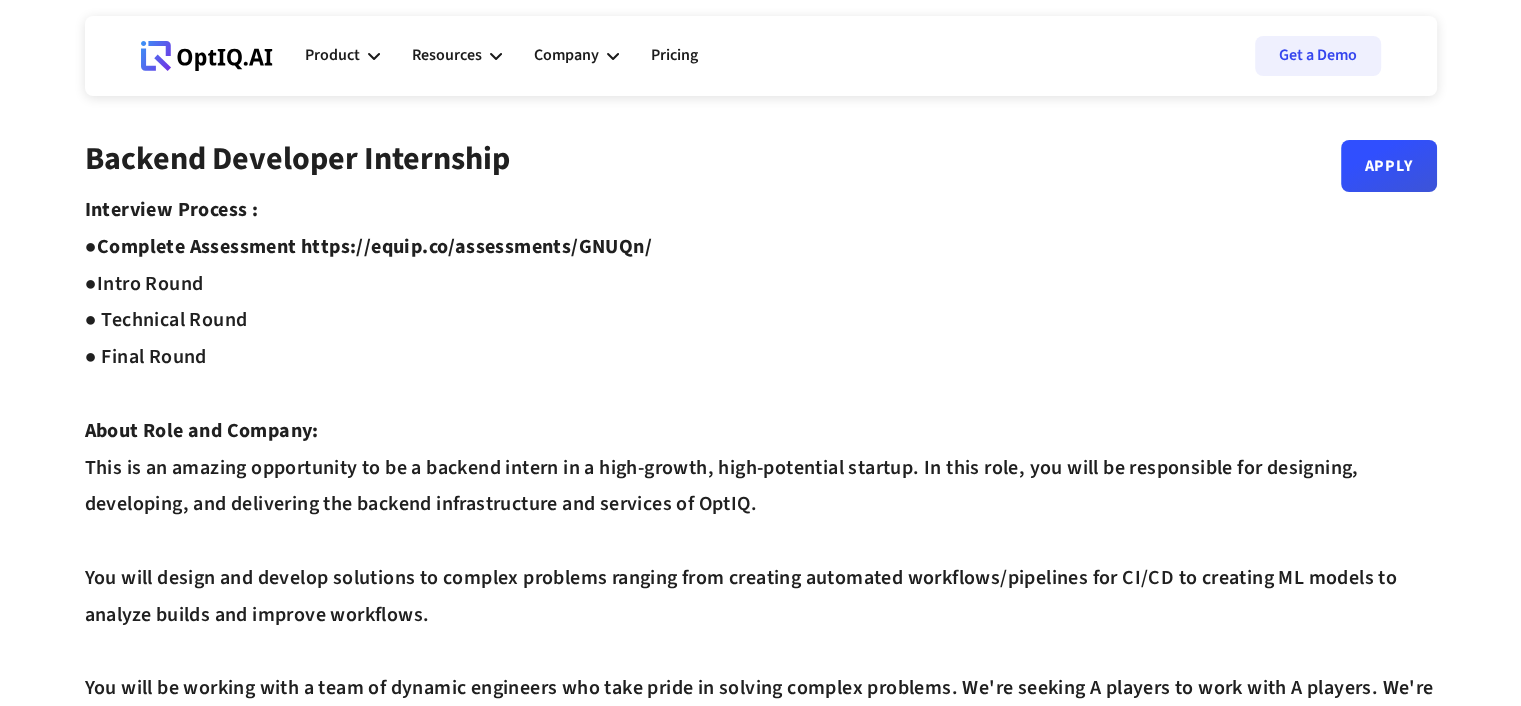 click on "Complete Assessment https://equip.co/assessments/GNUQn/  ●" at bounding box center [368, 265] 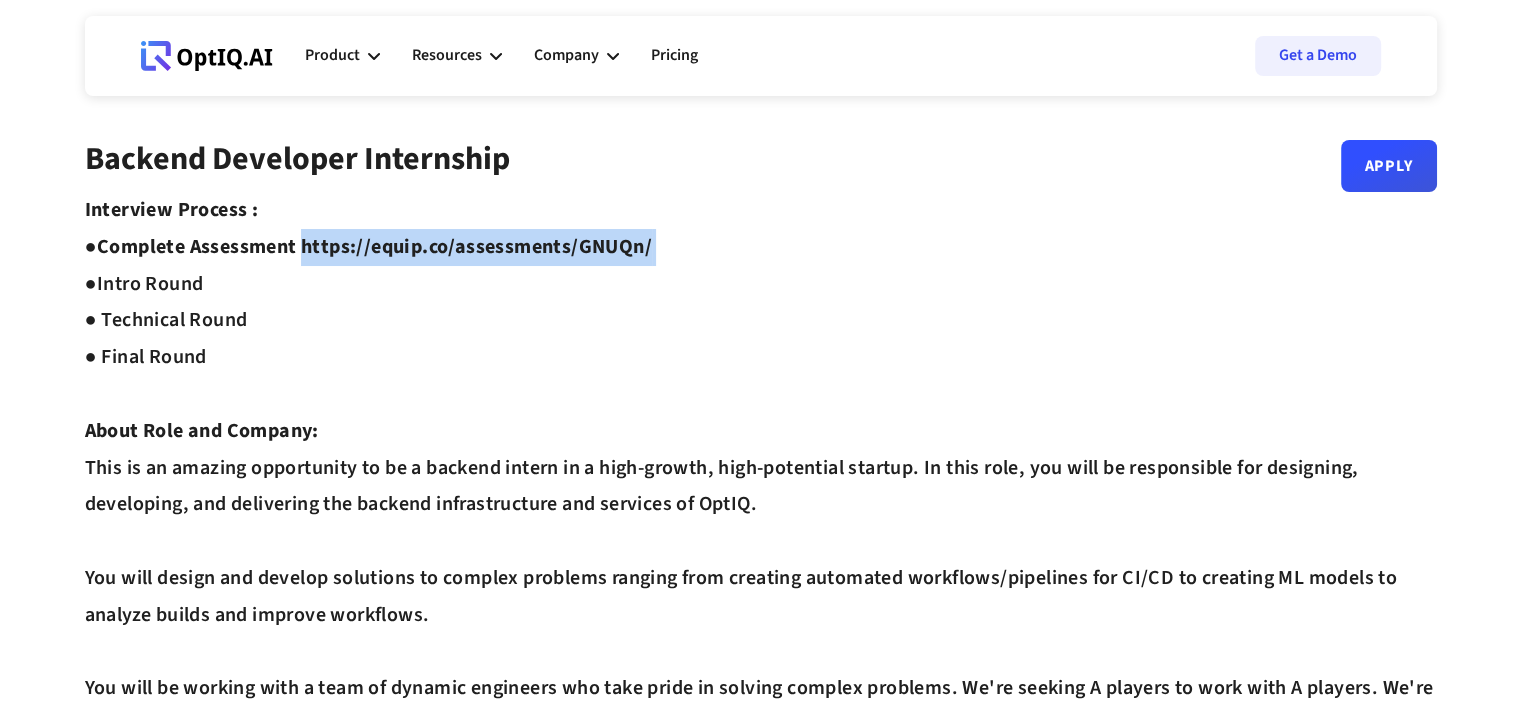 drag, startPoint x: 312, startPoint y: 244, endPoint x: 664, endPoint y: 248, distance: 352.02274 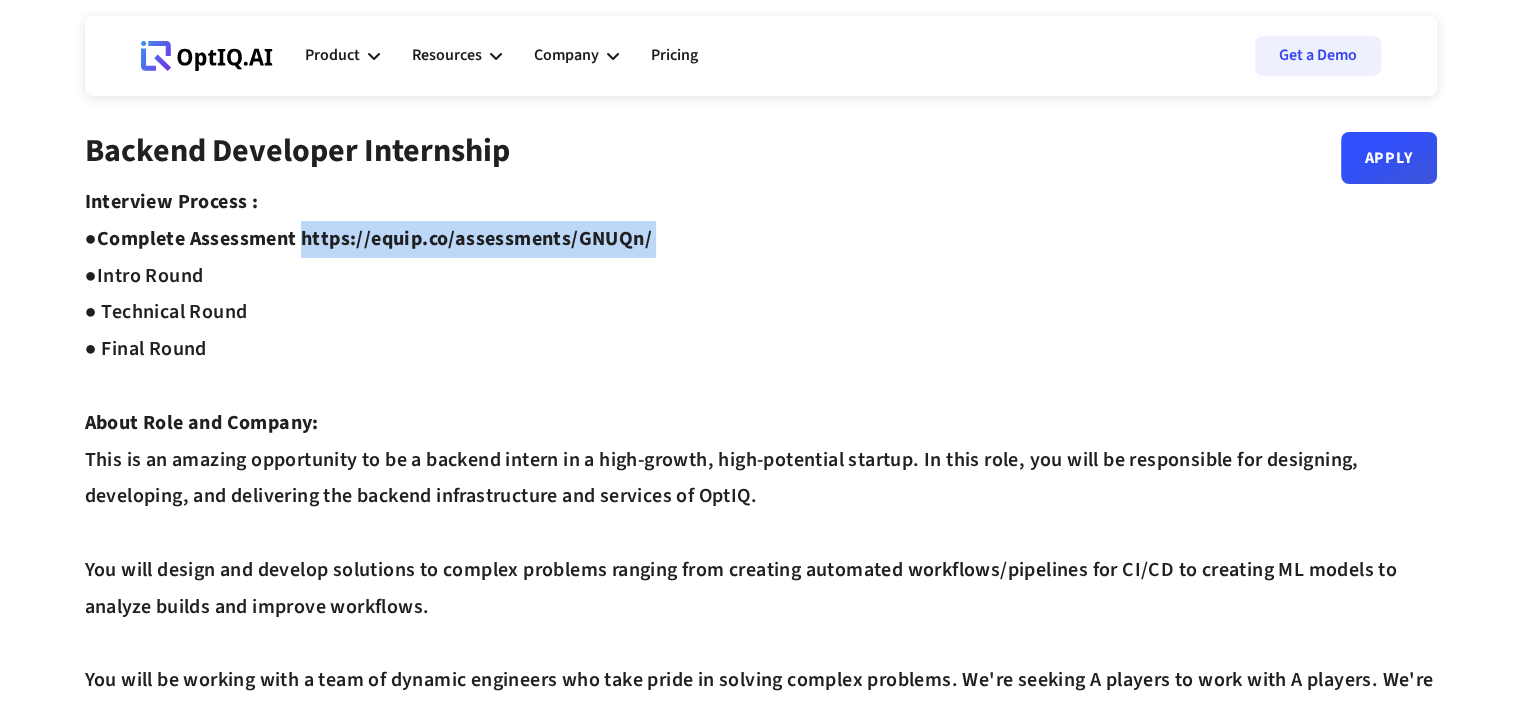 scroll, scrollTop: 0, scrollLeft: 0, axis: both 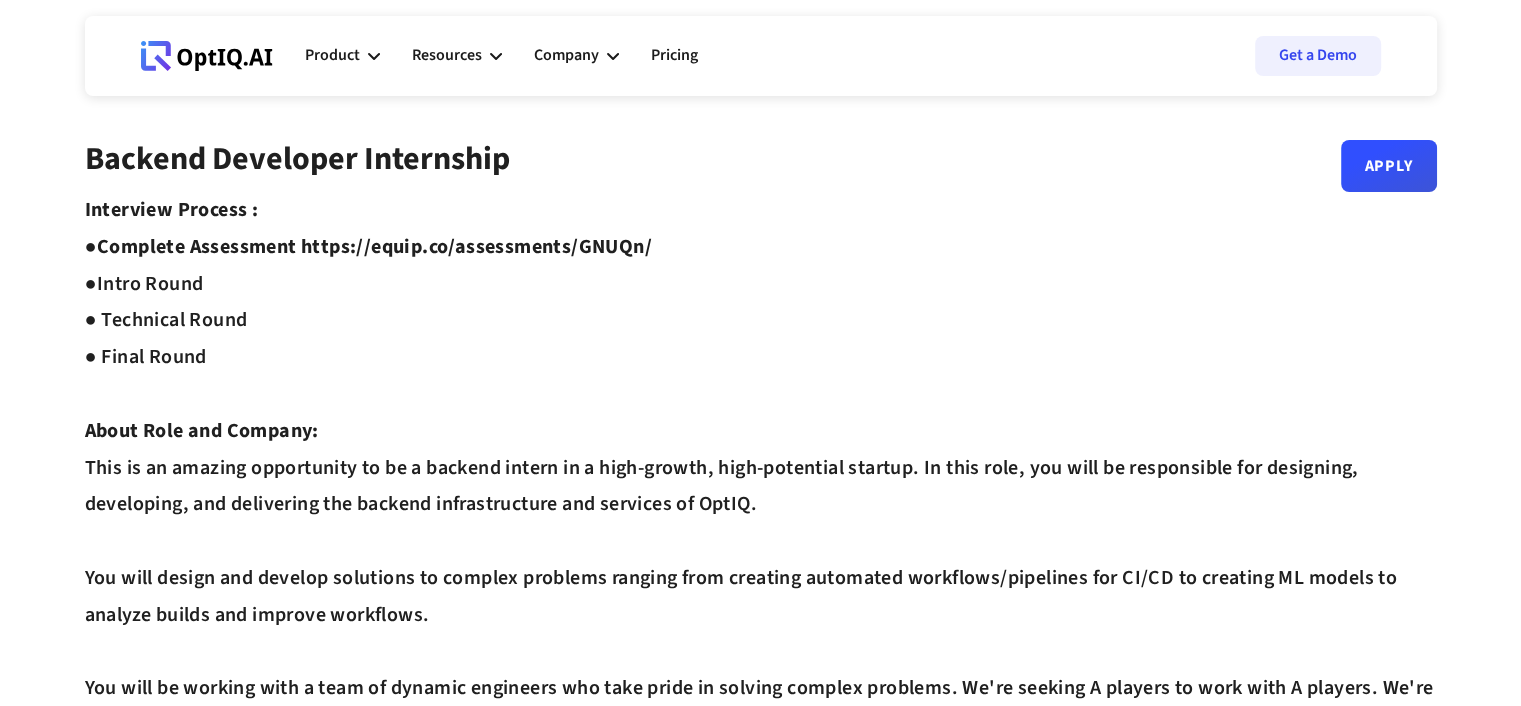 click on "Interview Process :  ●  Complete Assessment https://equip.co/assessments/GNUQn/  ●  Intro Round  ● Technical Round  ● Final Round ‍ About Role and Company: This is an amazing opportunity to be a backend intern in a high-growth, high-potential startup. In this role, you will be responsible for designing, developing, and delivering the backend infrastructure and services of OptIQ. ‍ You will design and develop solutions to complex problems ranging from creating automated workflows/pipelines for CI/CD to creating ML models to analyze builds and improve workflows. ‍ You will be working with a team of dynamic engineers who take pride in solving complex problems. We're seeking A players to work with A players. We're a high-growth company on a once-in-a-lifetime journey to revolutionize the DevSecOps tool. Be a part of it. What you will bring :  ● 0-1 year of experience in developing highly scalable, distributed applications, products and services in Java or similar languages ‍ Perks & Benefits :" at bounding box center [761, 872] 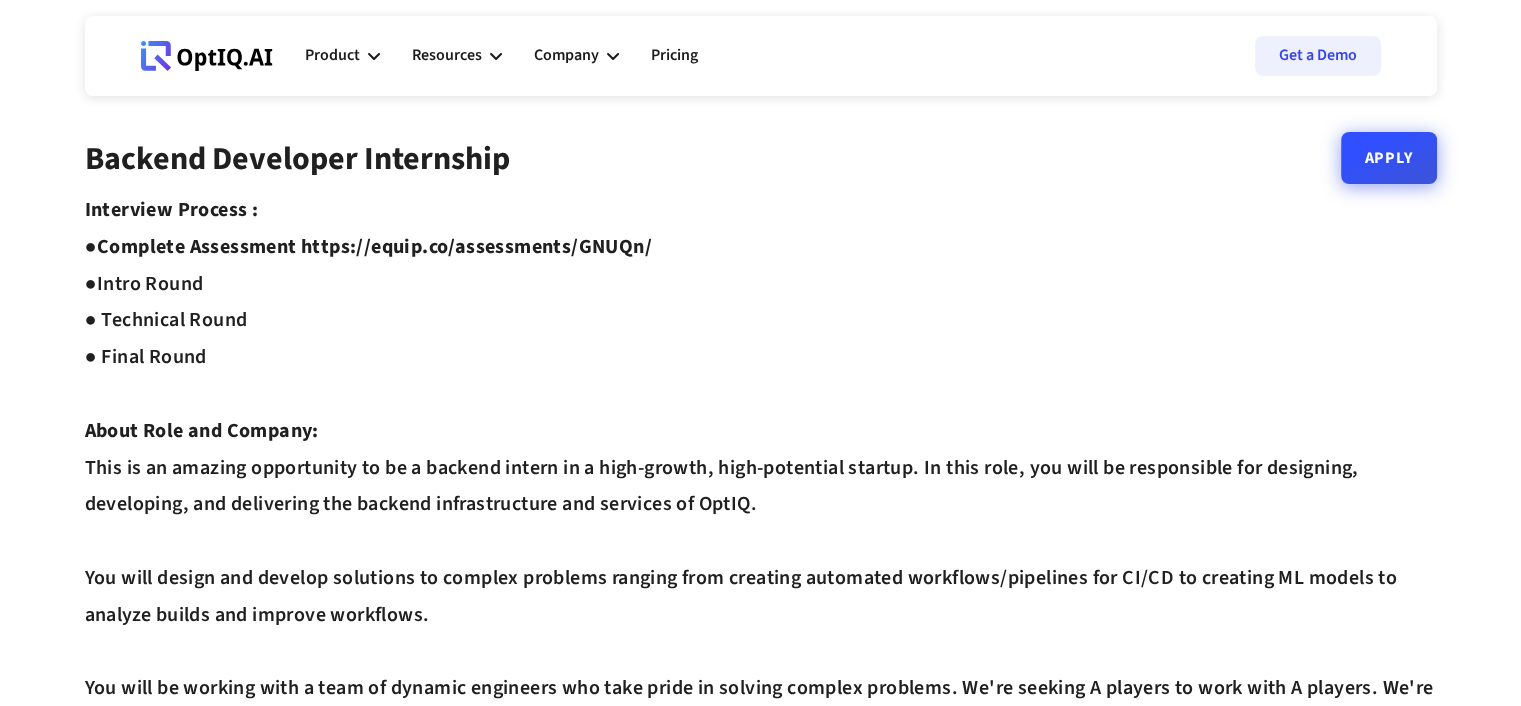 click on "Apply" at bounding box center [1389, 158] 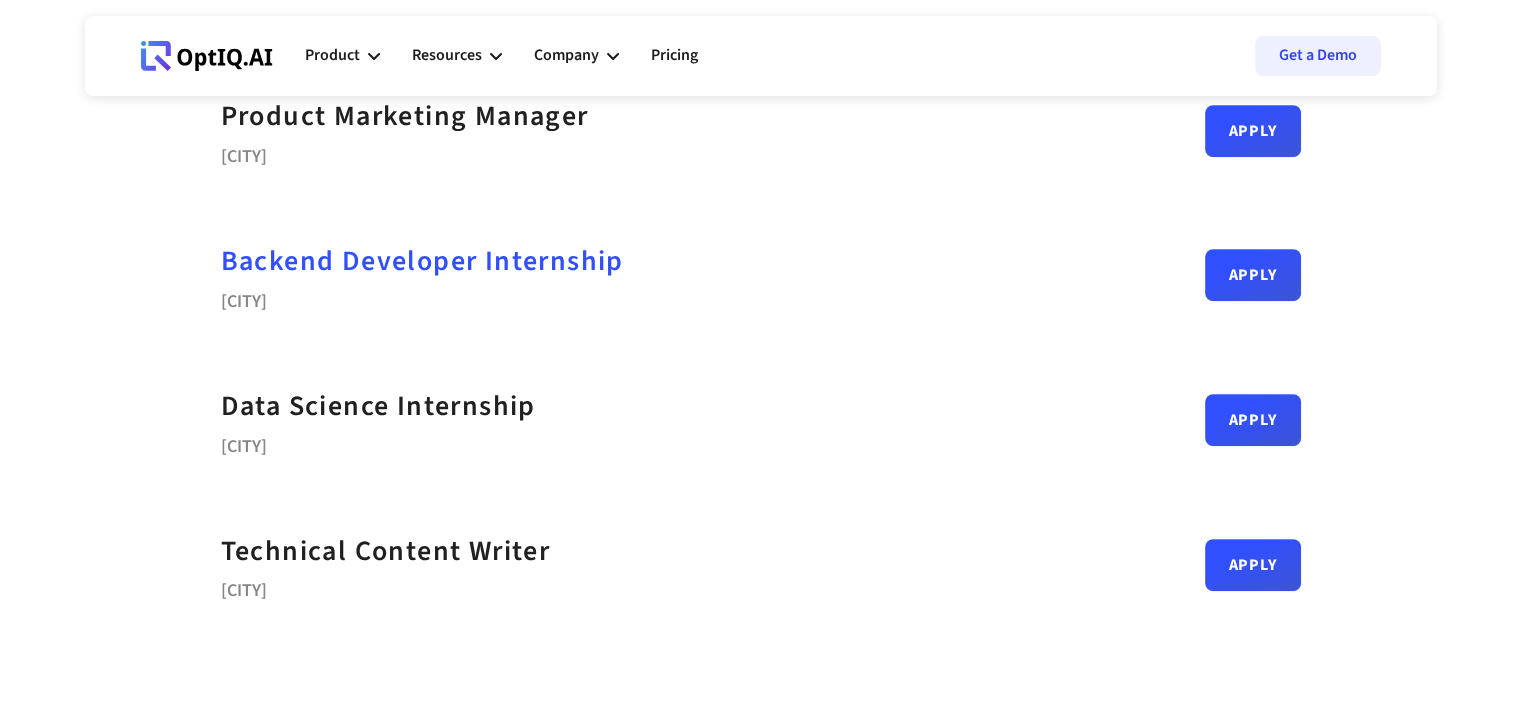 scroll, scrollTop: 900, scrollLeft: 0, axis: vertical 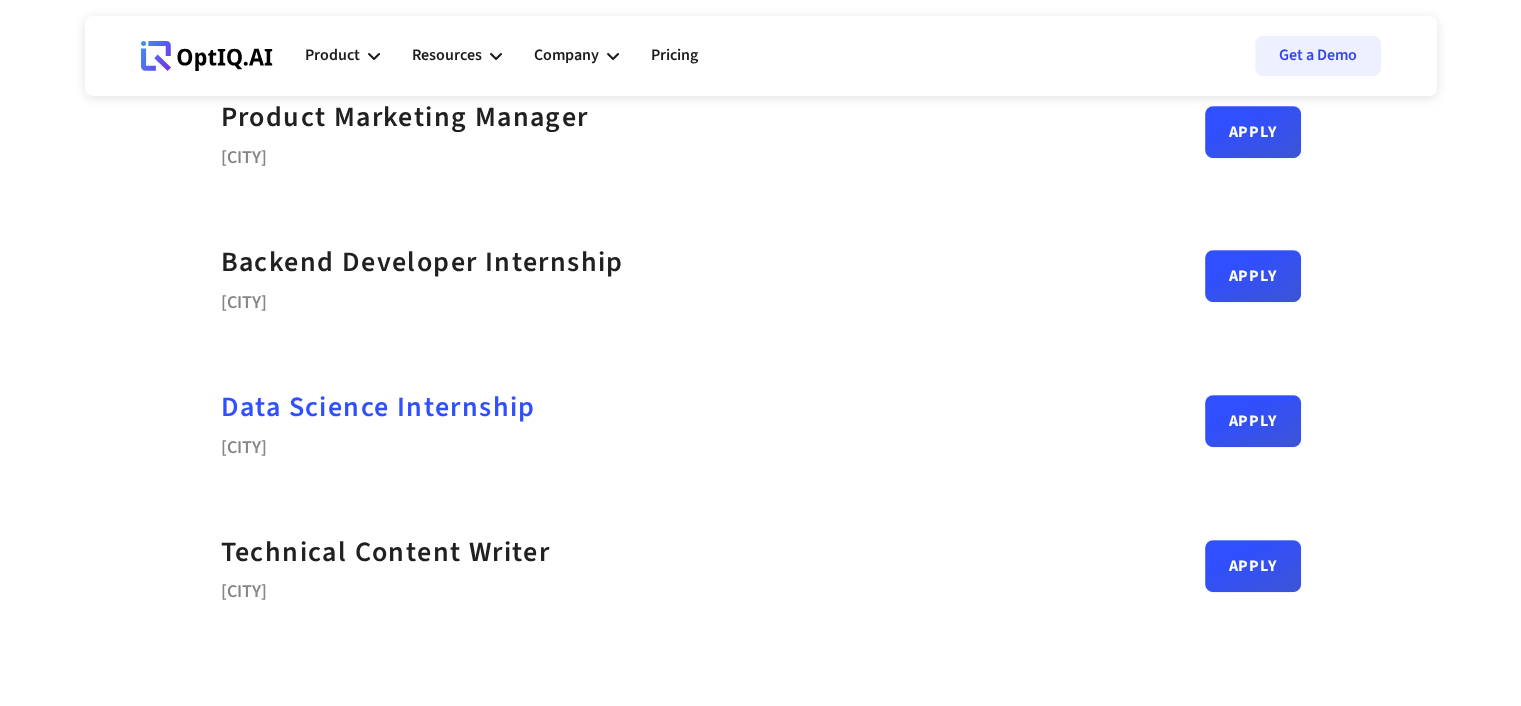 click on "Data Science Internship" at bounding box center [378, 407] 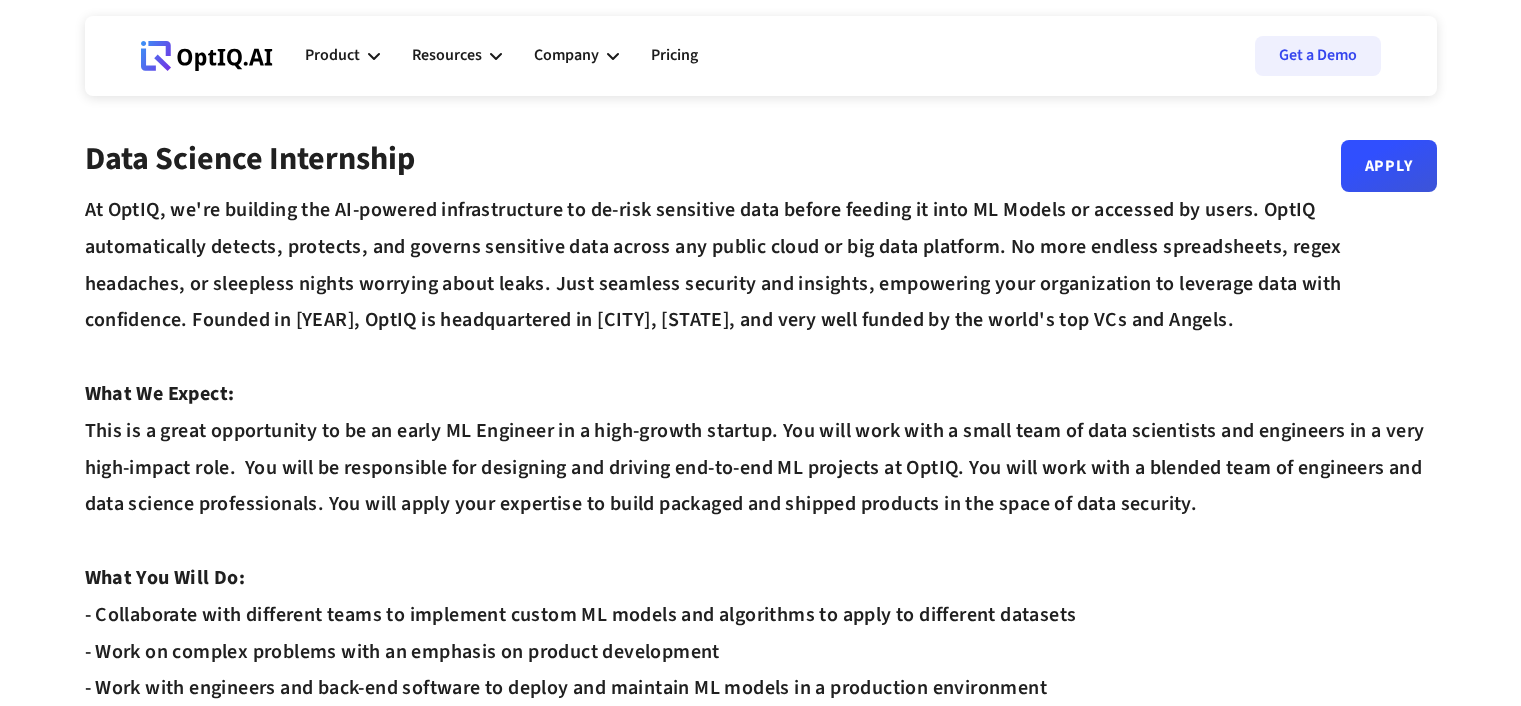 scroll, scrollTop: 0, scrollLeft: 0, axis: both 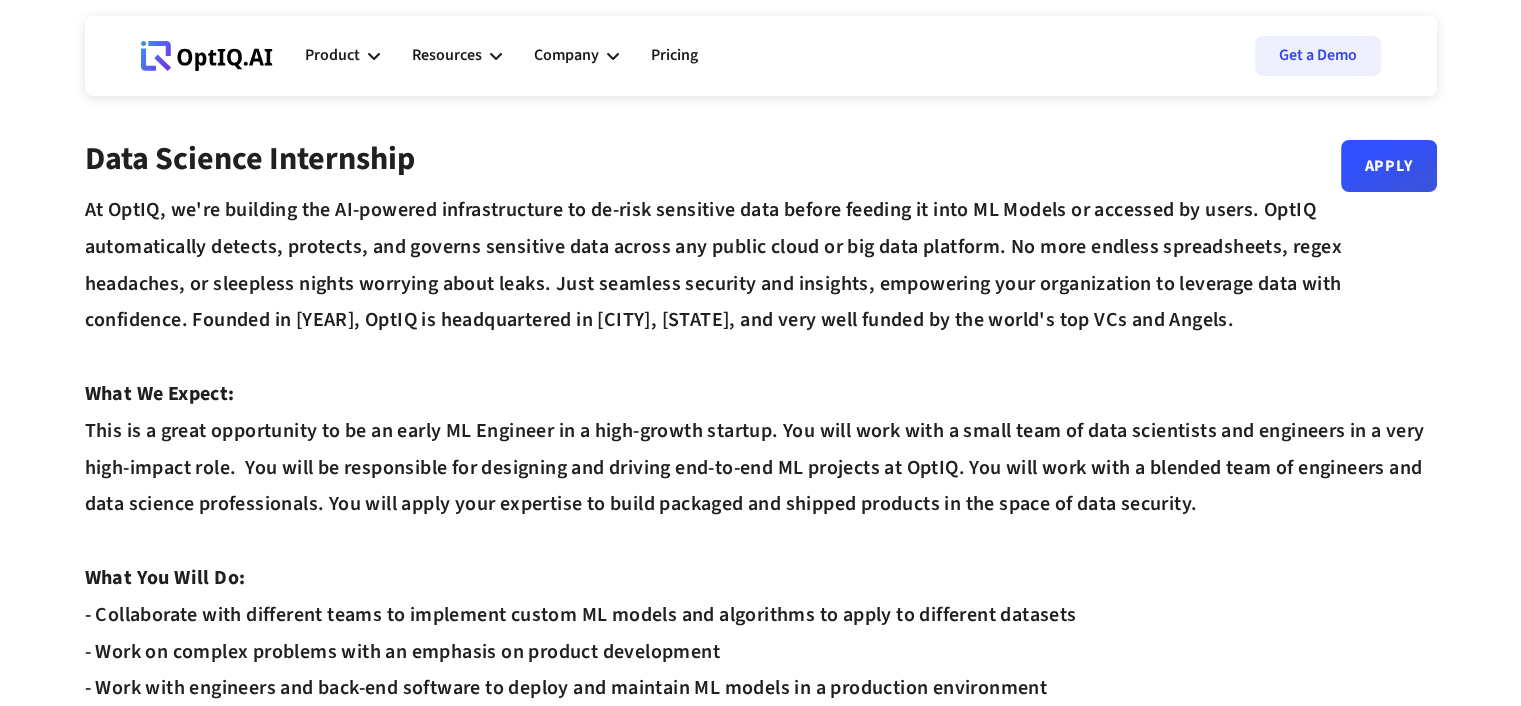 click on "At OptIQ, we're building the AI-powered infrastructure to de-risk sensitive data before feeding it into ML Models or accessed by users. OptIQ automatically detects, protects, and governs sensitive data across any public cloud or big data platform. No more endless spreadsheets, regex headaches, or sleepless nights worrying about leaks. Just seamless security and insights, empowering your organization to leverage data with confidence. Founded in [YEAR], OptIQ is headquartered in [CITY], [STATE], and very well funded by the world's top VCs and Angels. ‍ What We Expect: This is a great opportunity to be an early ML Engineer in a high-growth startup. You will work with a small team of data scientists and engineers in a very high-impact role.  You will be responsible for designing and driving end-to-end ML projects at OptIQ. You will work with a blended team of engineers and data science professionals. You will apply your expertise to build packaged and shipped products in the space of data security. ‍ ‍" at bounding box center [761, 597] 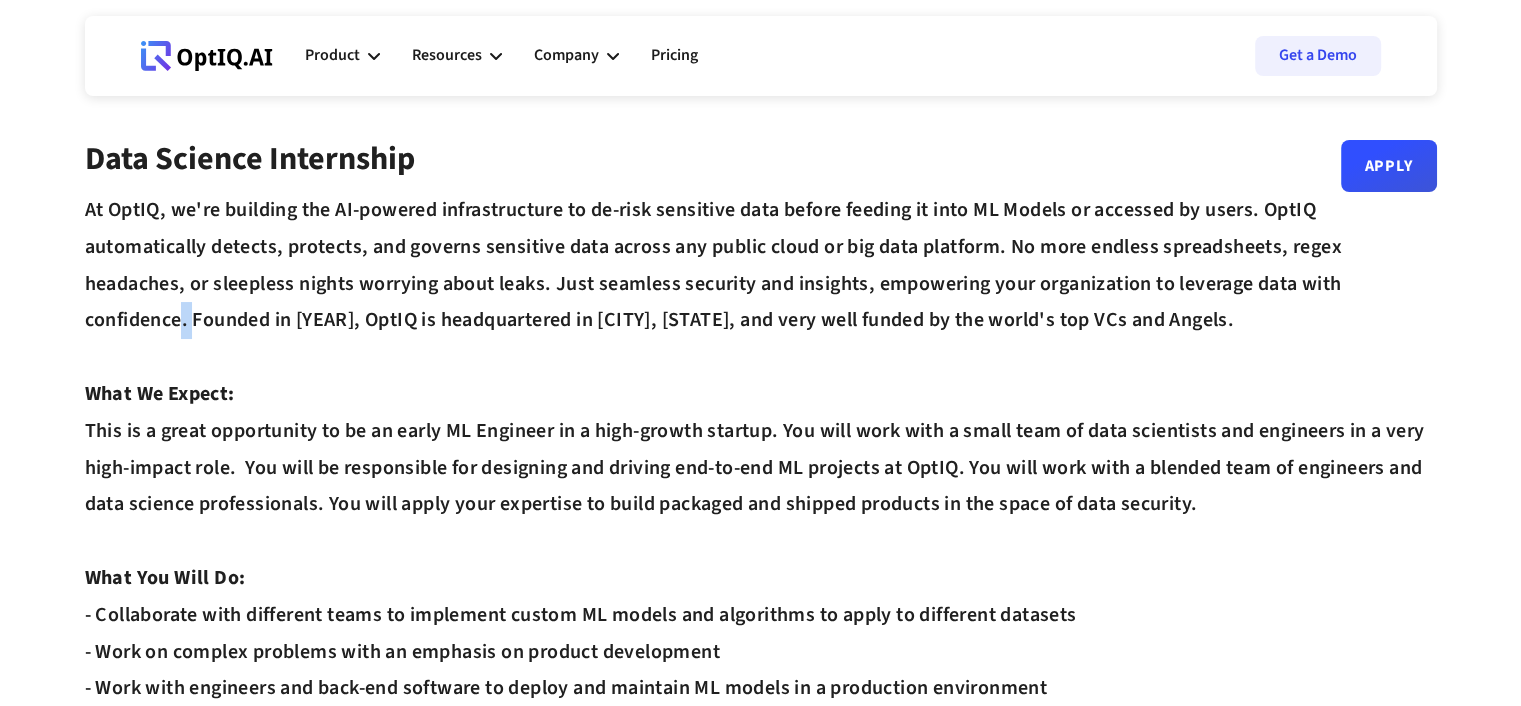 click on "At OptIQ, we're building the AI-powered infrastructure to de-risk sensitive data before feeding it into ML Models or accessed by users. OptIQ automatically detects, protects, and governs sensitive data across any public cloud or big data platform. No more endless spreadsheets, regex headaches, or sleepless nights worrying about leaks. Just seamless security and insights, empowering your organization to leverage data with confidence. Founded in [YEAR], OptIQ is headquartered in [CITY], [STATE], and very well funded by the world's top VCs and Angels. ‍ What We Expect: This is a great opportunity to be an early ML Engineer in a high-growth startup. You will work with a small team of data scientists and engineers in a very high-impact role.  You will be responsible for designing and driving end-to-end ML projects at OptIQ. You will work with a blended team of engineers and data science professionals. You will apply your expertise to build packaged and shipped products in the space of data security. ‍ ‍" at bounding box center [761, 597] 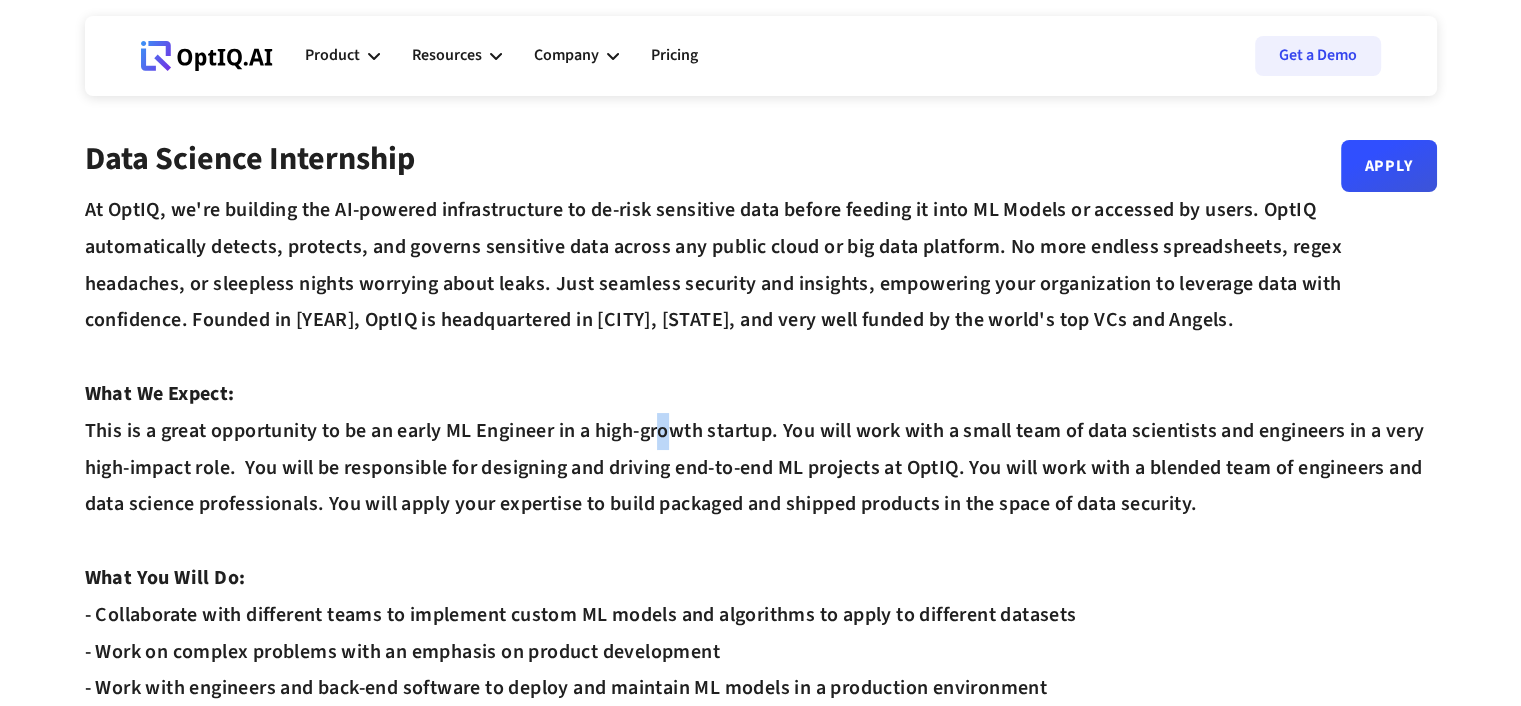drag, startPoint x: 664, startPoint y: 425, endPoint x: 727, endPoint y: 419, distance: 63.28507 